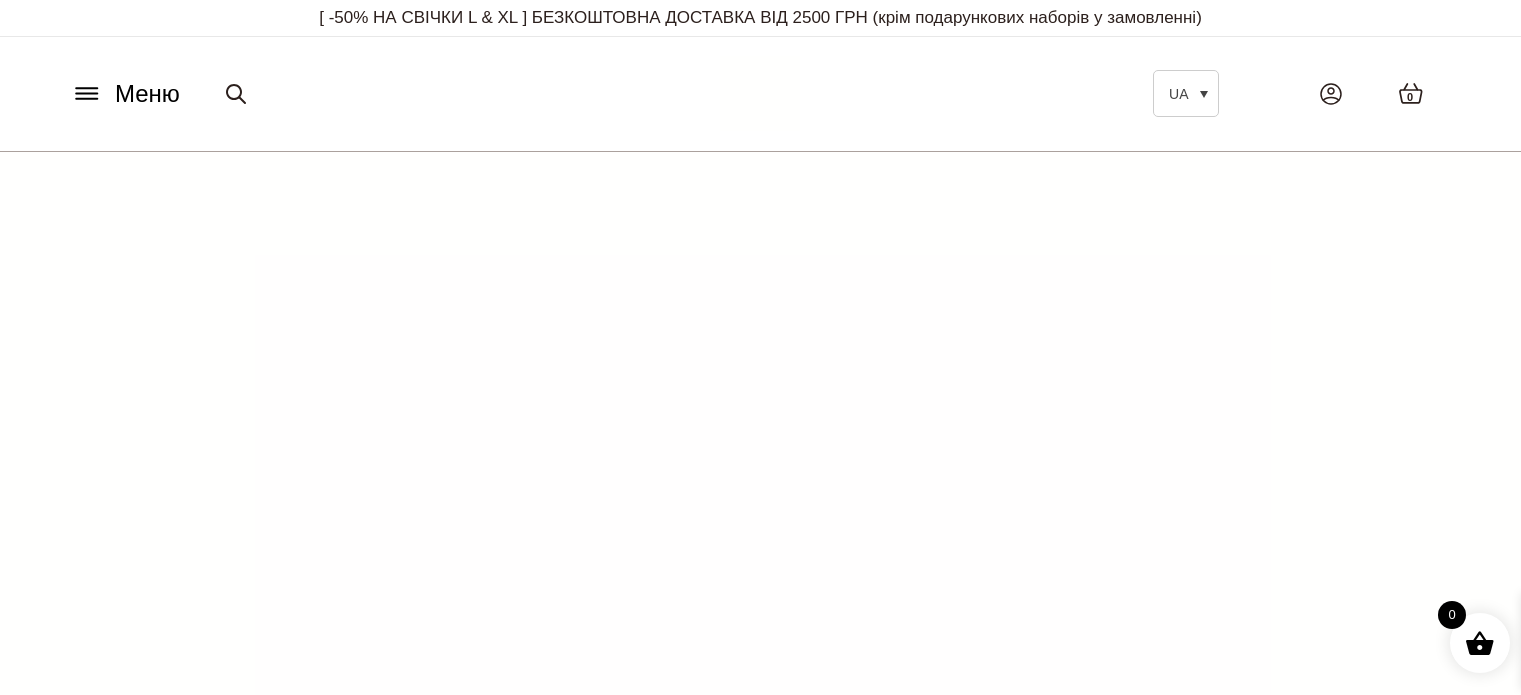 scroll, scrollTop: 0, scrollLeft: 0, axis: both 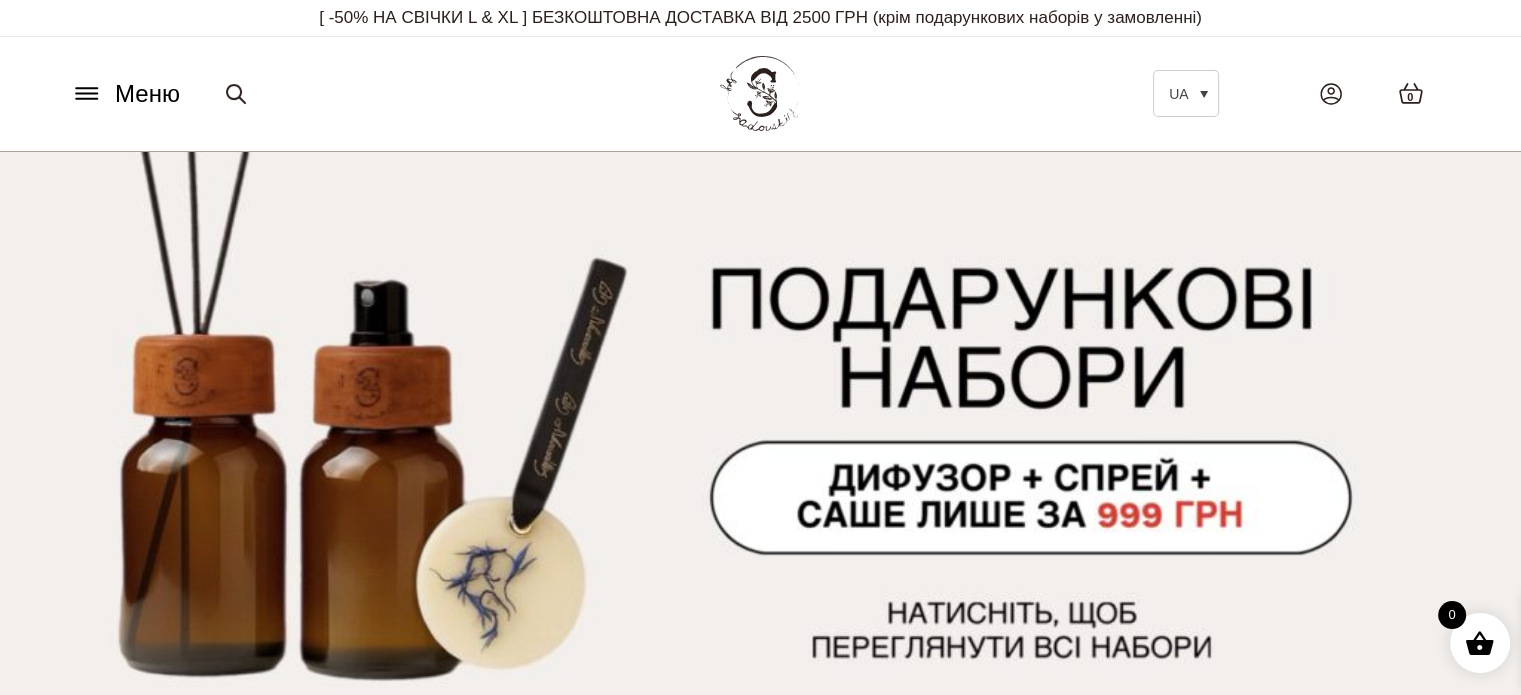 click 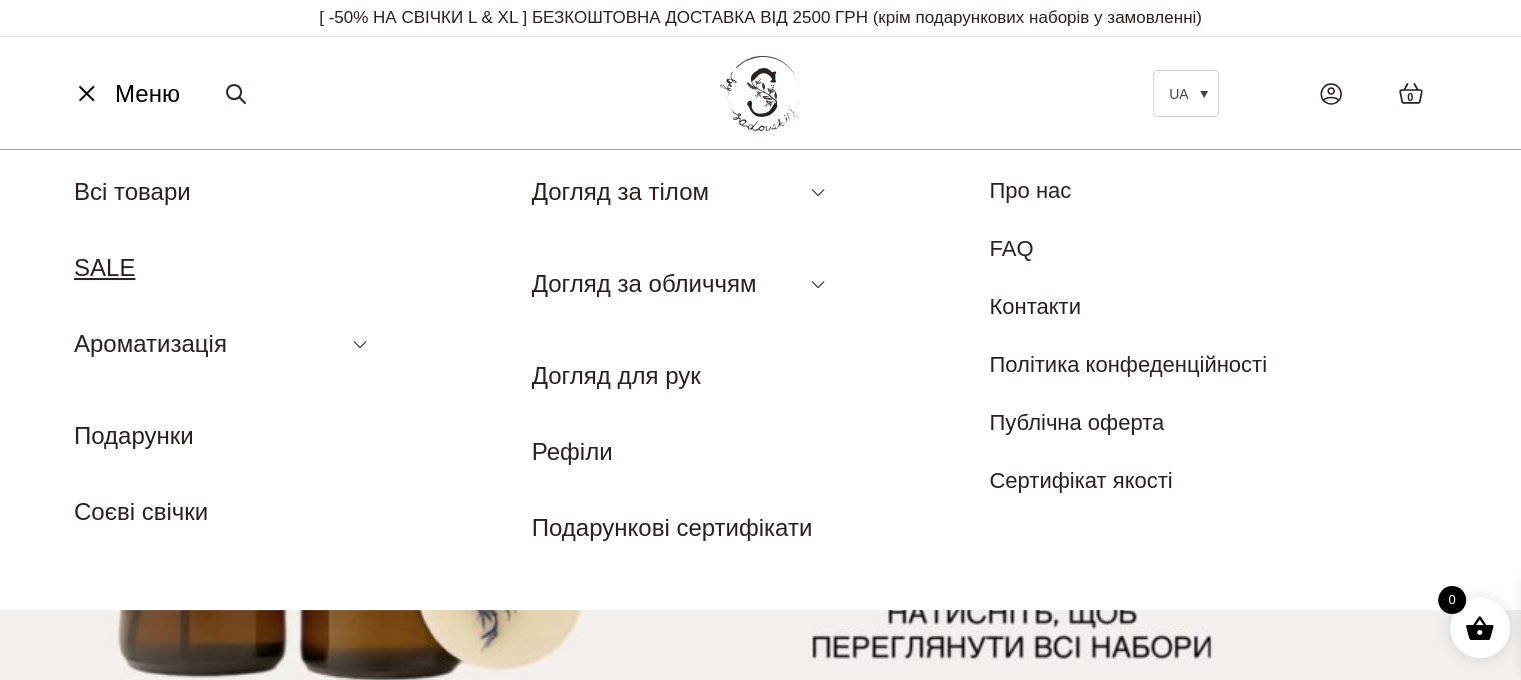 click on "SALE" at bounding box center [104, 267] 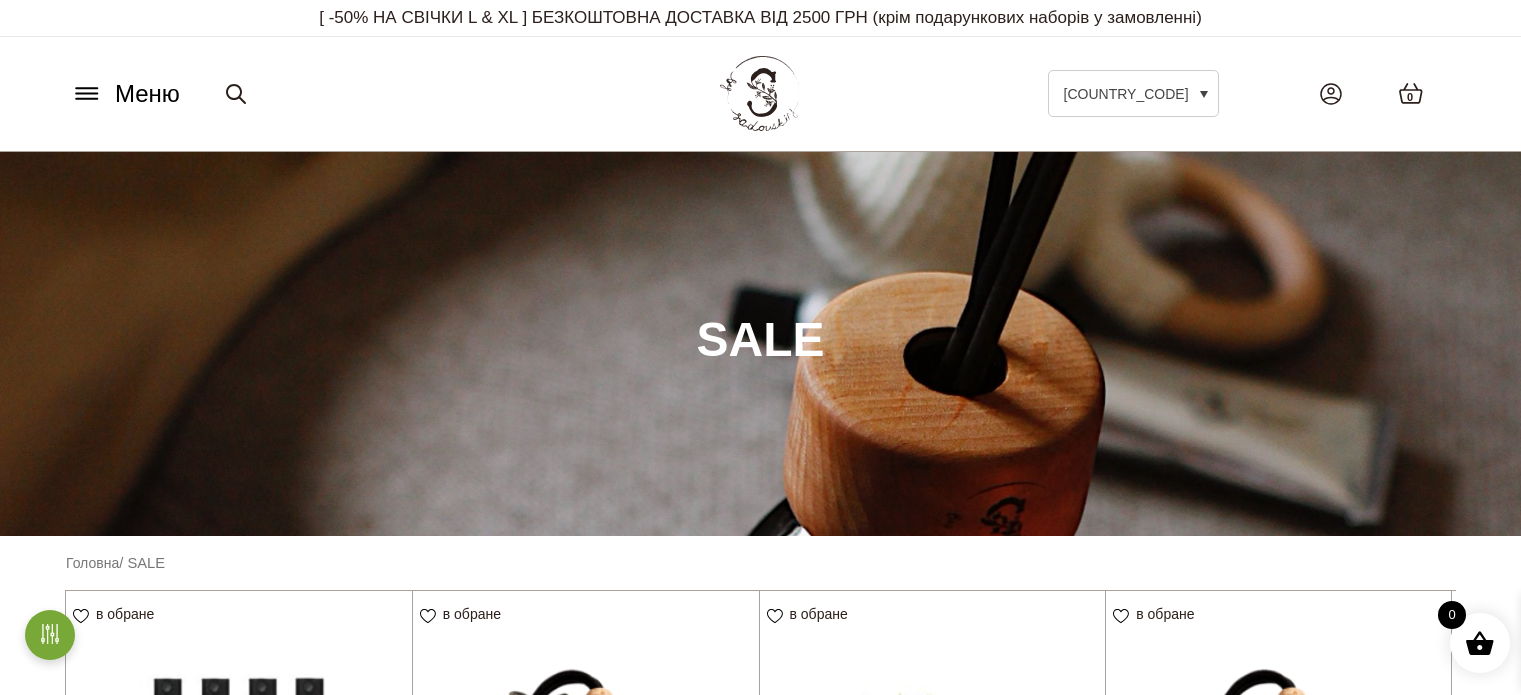 scroll, scrollTop: 0, scrollLeft: 0, axis: both 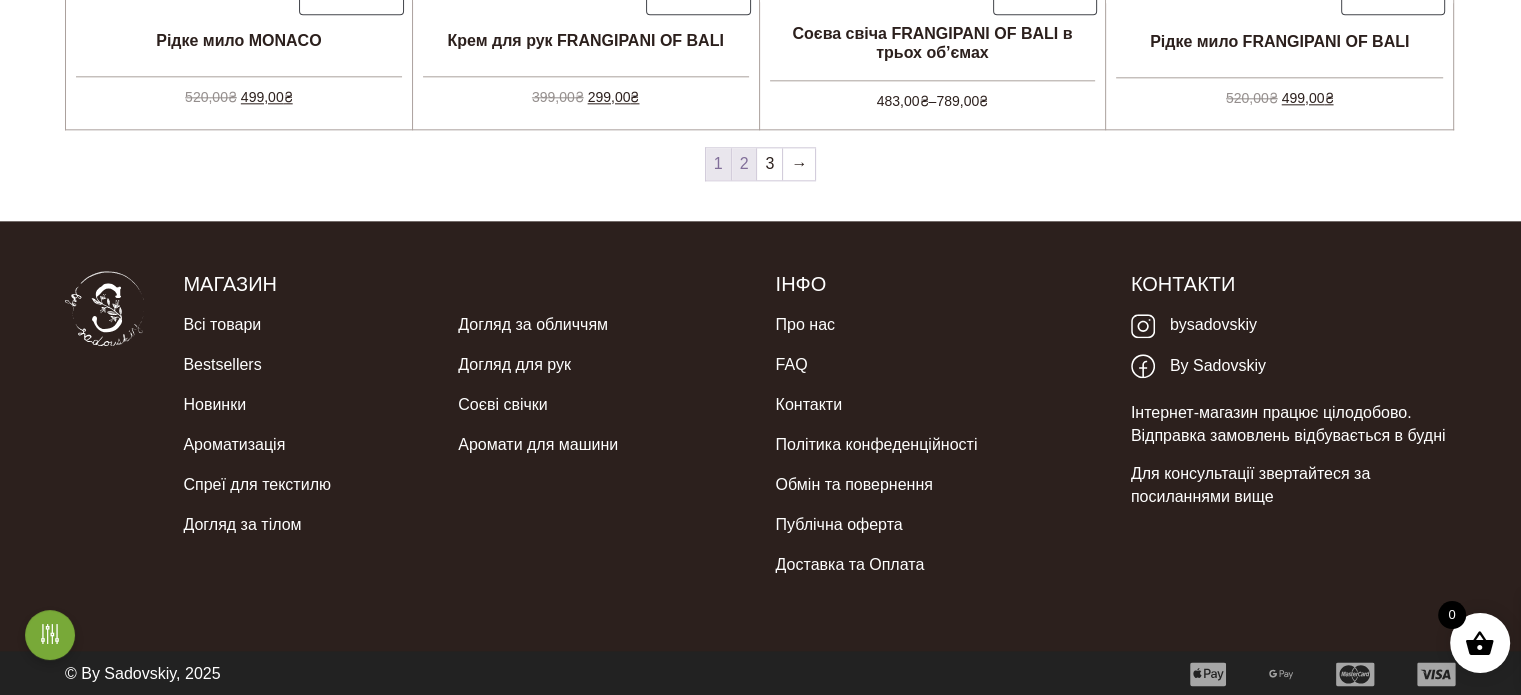 click on "2" at bounding box center [744, 164] 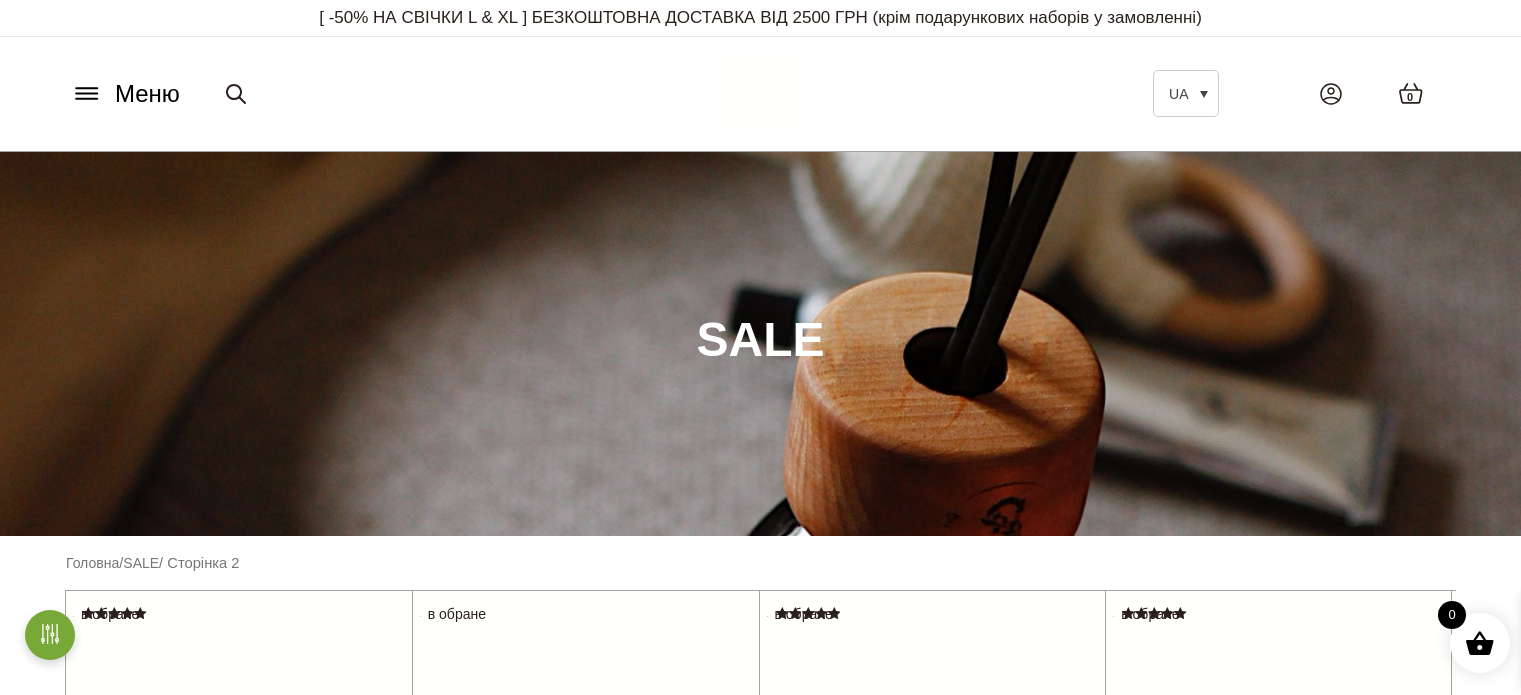 scroll, scrollTop: 0, scrollLeft: 0, axis: both 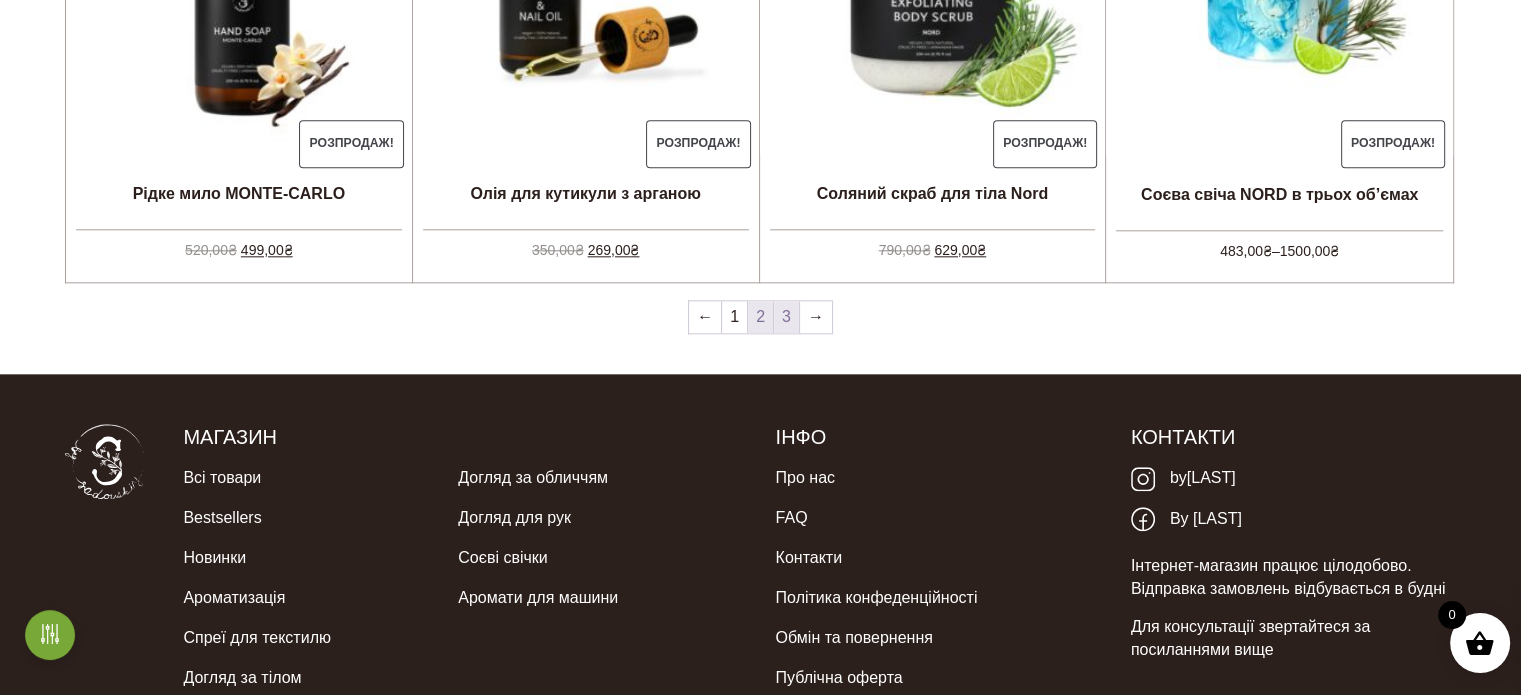 click on "3" at bounding box center (786, 317) 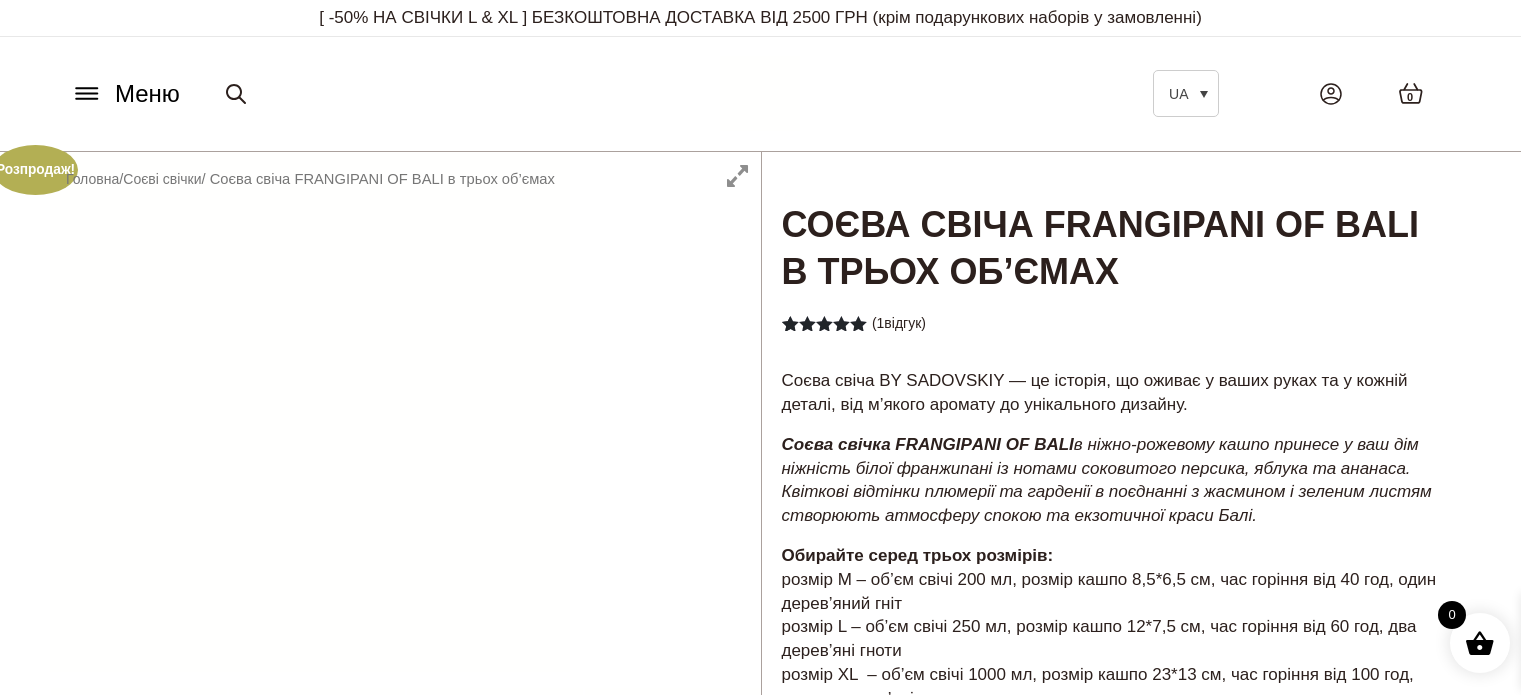 scroll, scrollTop: 0, scrollLeft: 0, axis: both 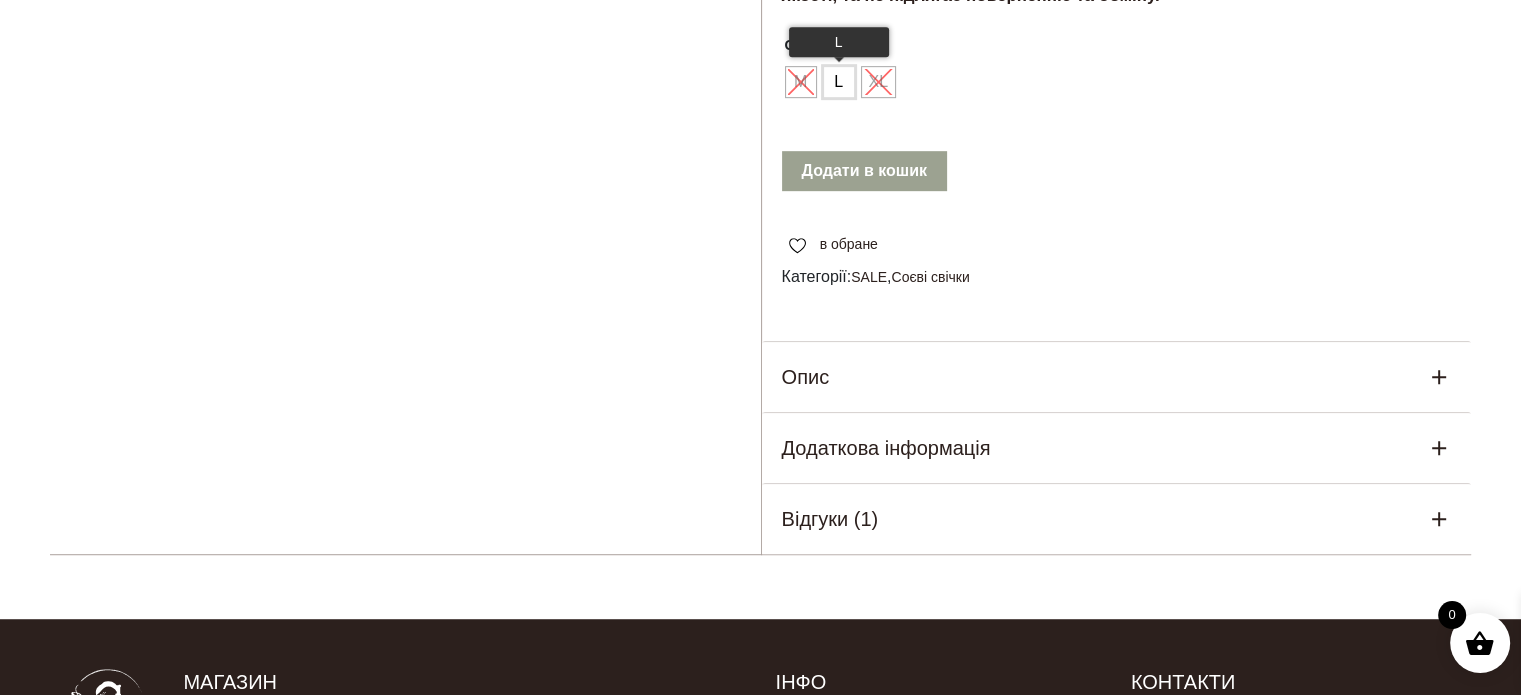 click on "L" at bounding box center [839, 82] 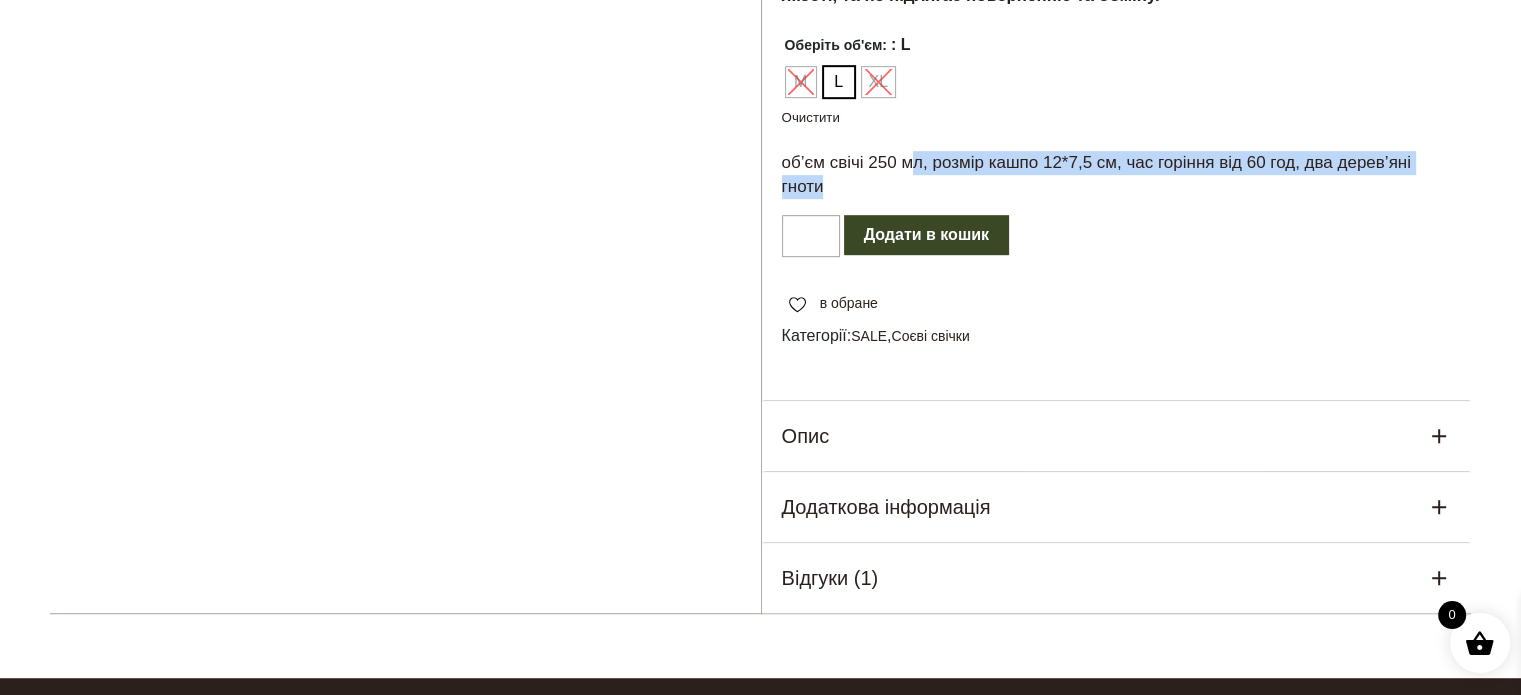 drag, startPoint x: 907, startPoint y: 158, endPoint x: 1384, endPoint y: 177, distance: 477.37827 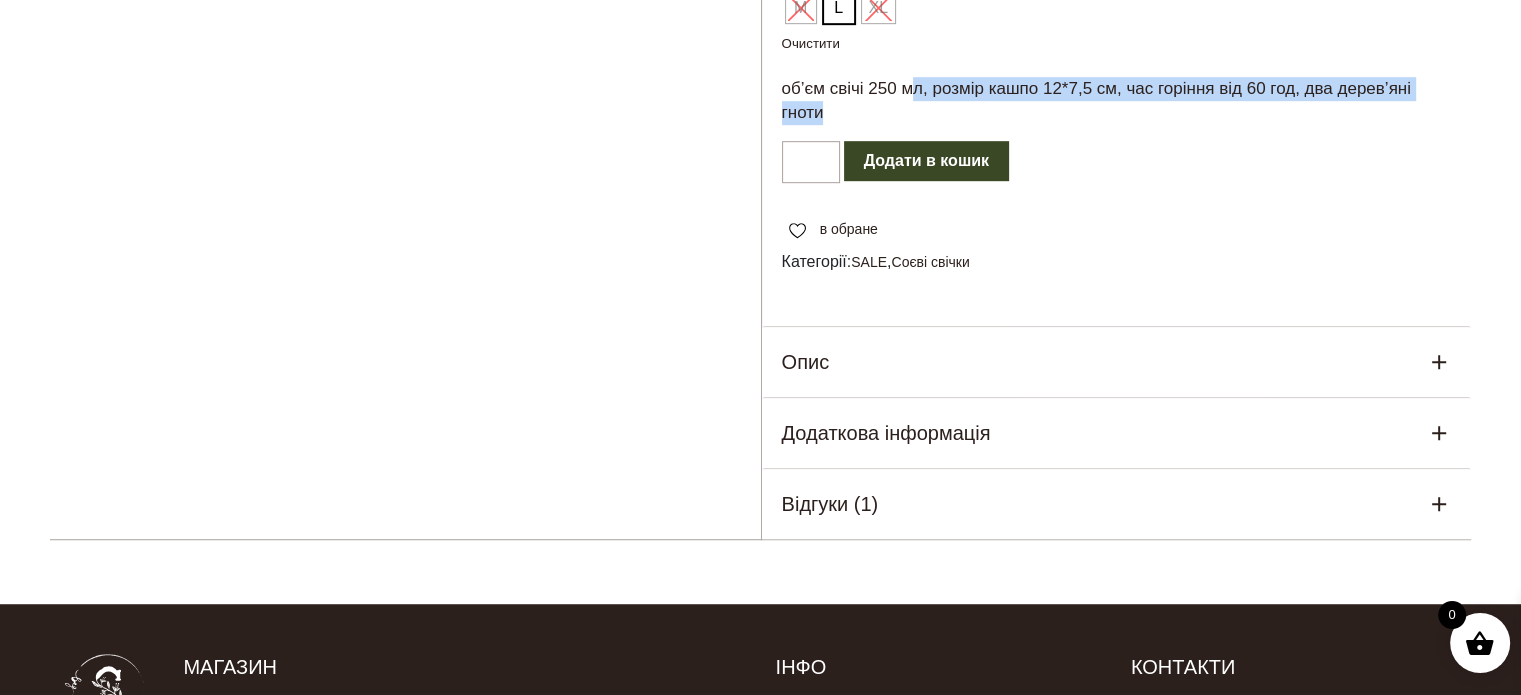 scroll, scrollTop: 1300, scrollLeft: 0, axis: vertical 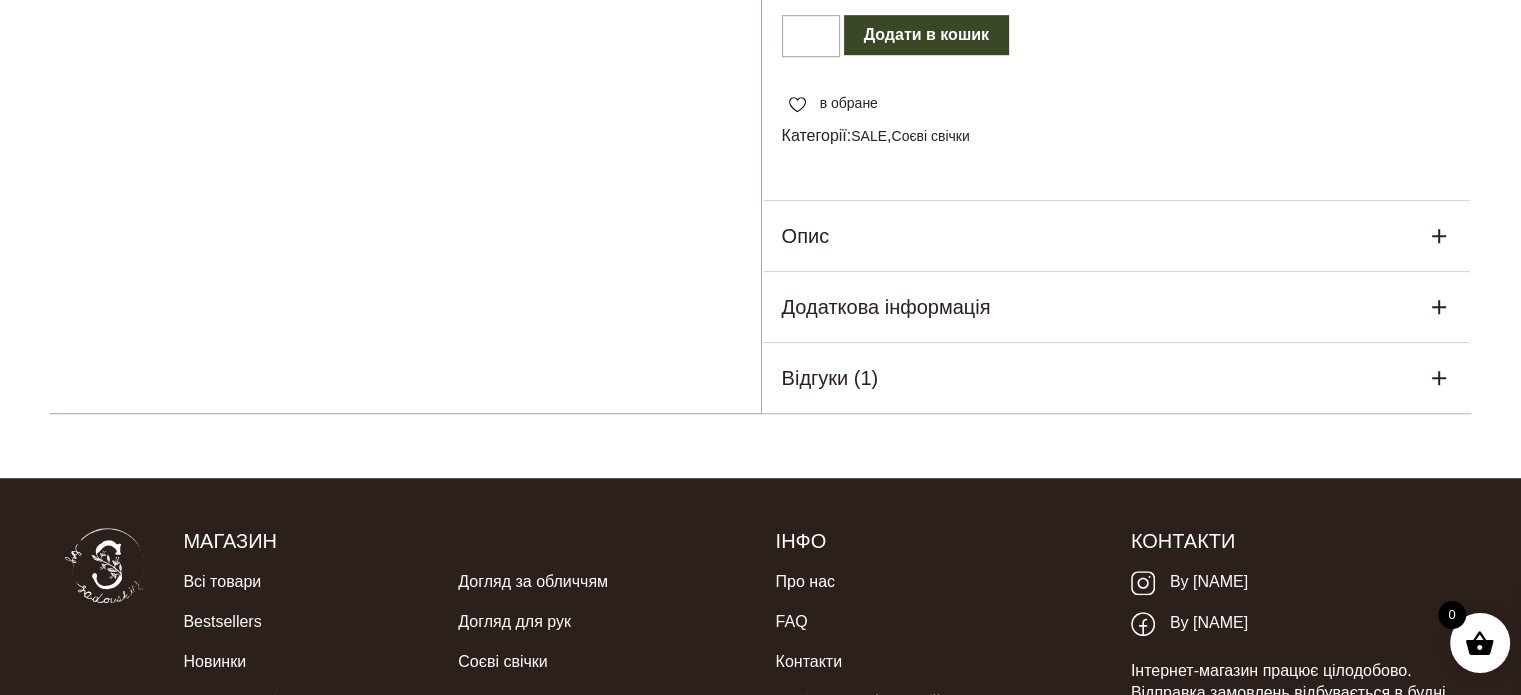 click 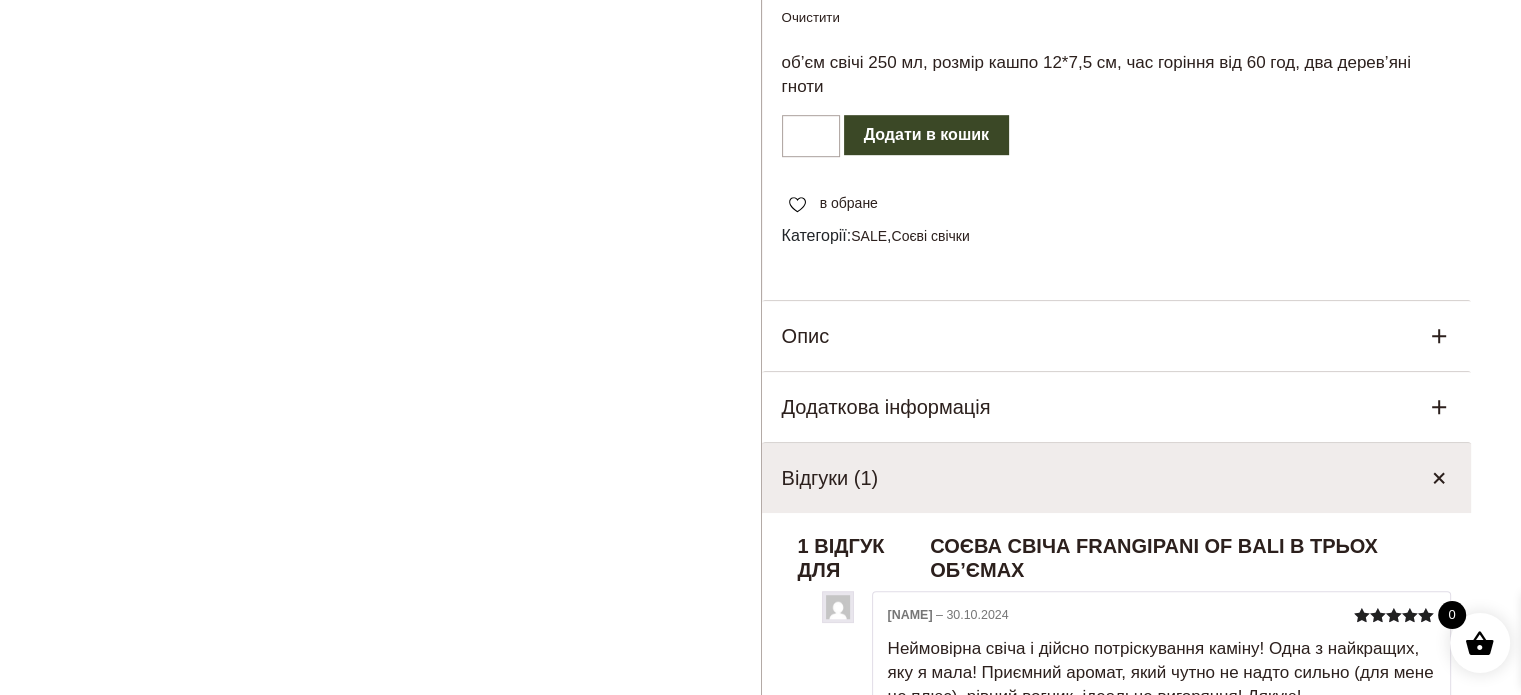 scroll, scrollTop: 1100, scrollLeft: 0, axis: vertical 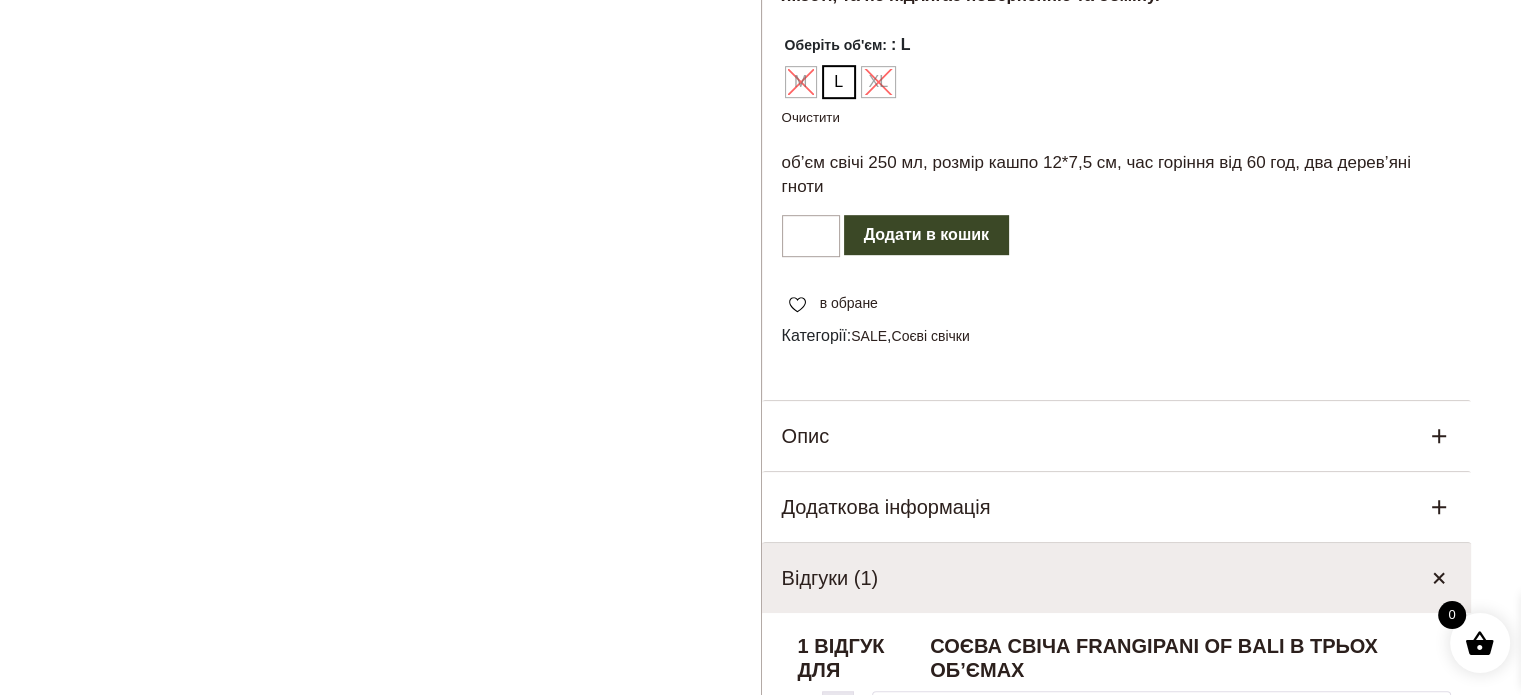 type on "*" 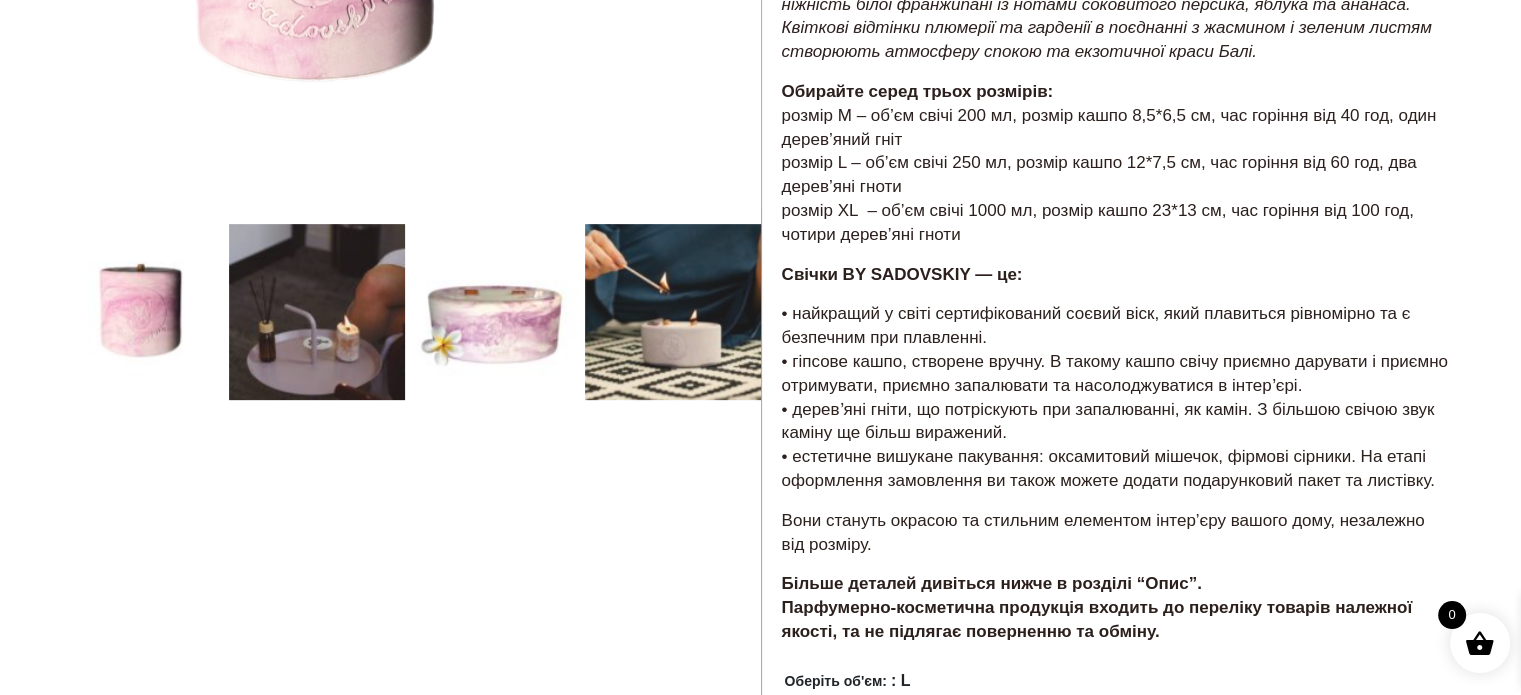 scroll, scrollTop: 271, scrollLeft: 0, axis: vertical 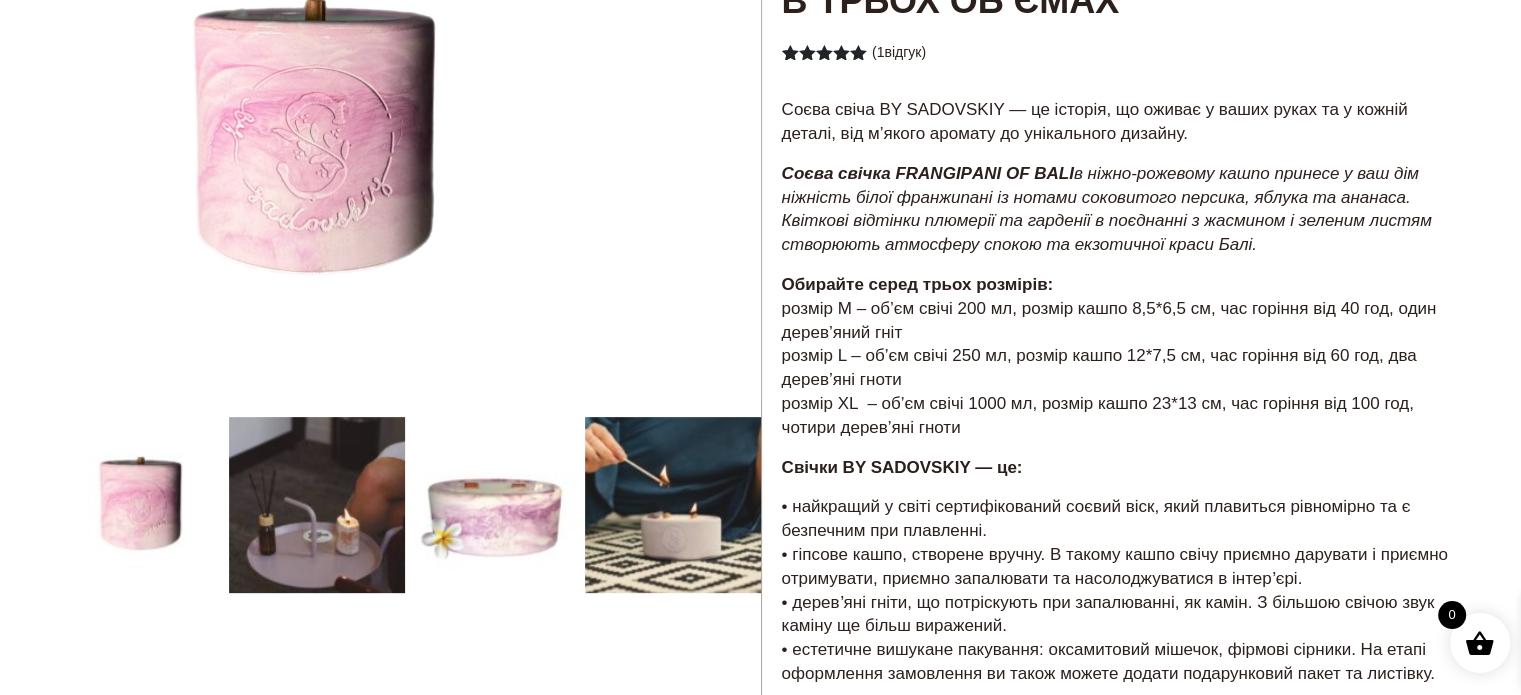 click at bounding box center (405, 1068) 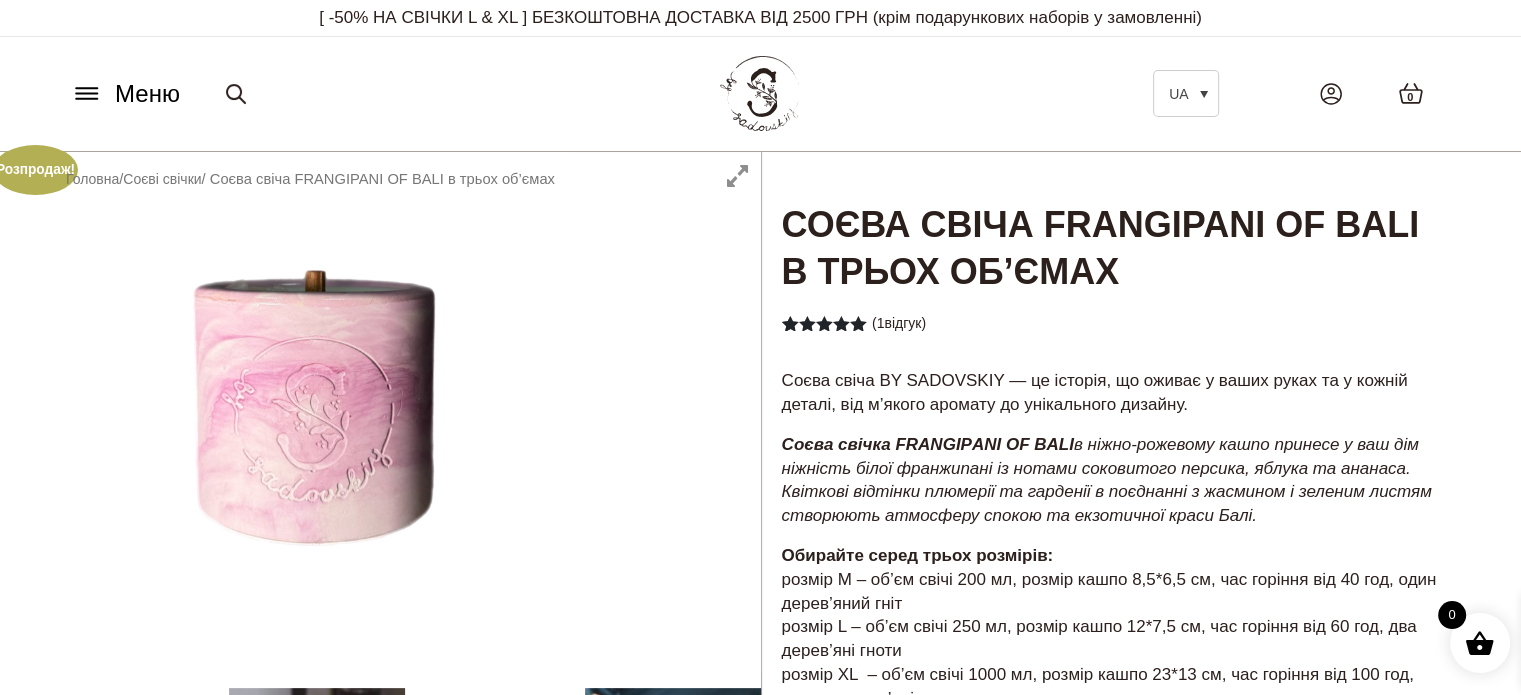 click at bounding box center (405, 1339) 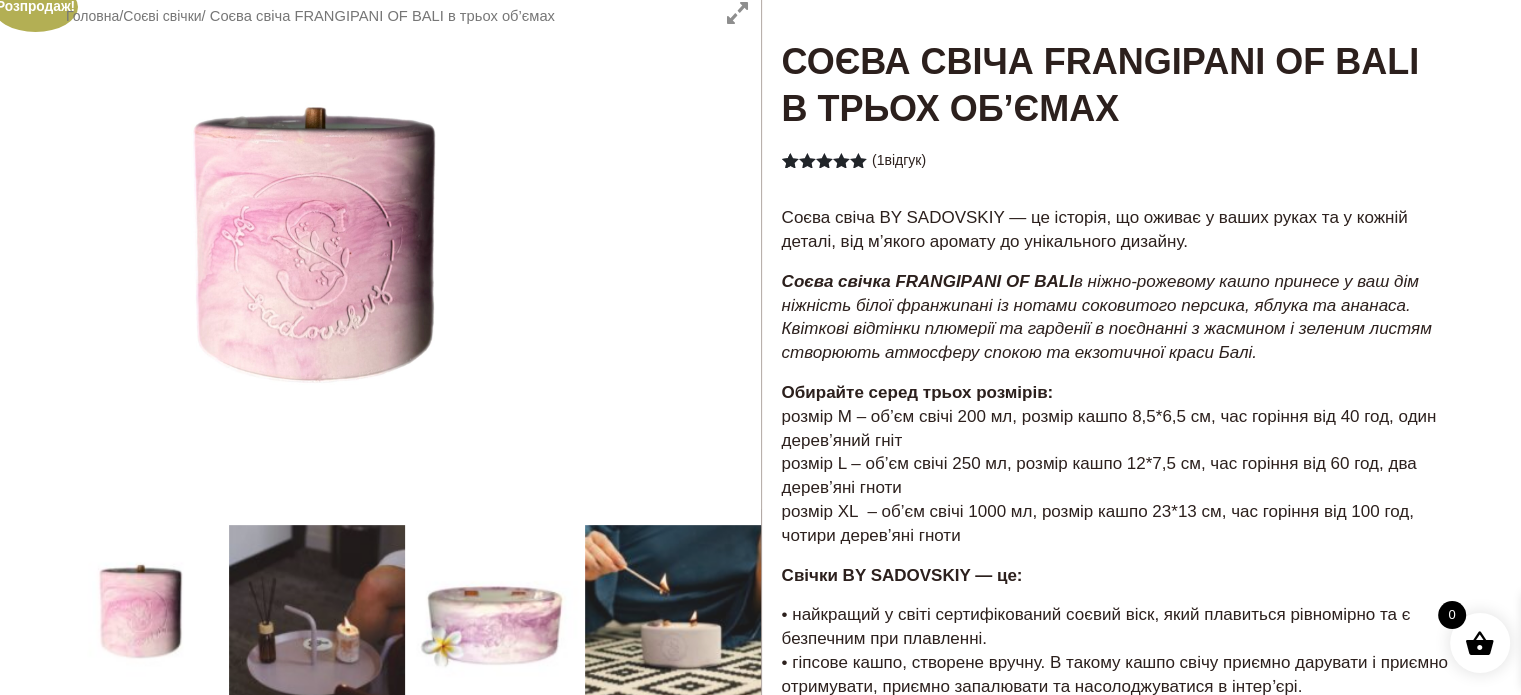 scroll, scrollTop: 0, scrollLeft: 0, axis: both 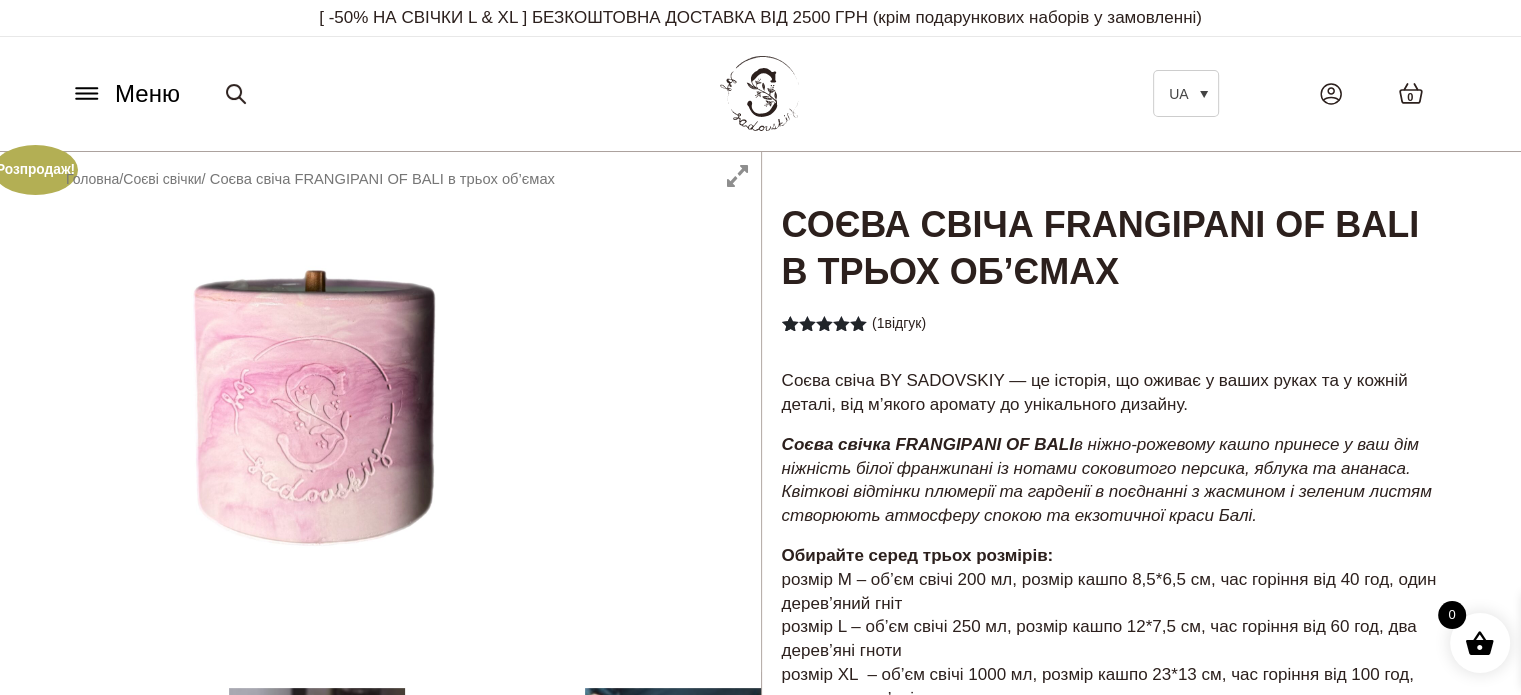 click at bounding box center (405, 1339) 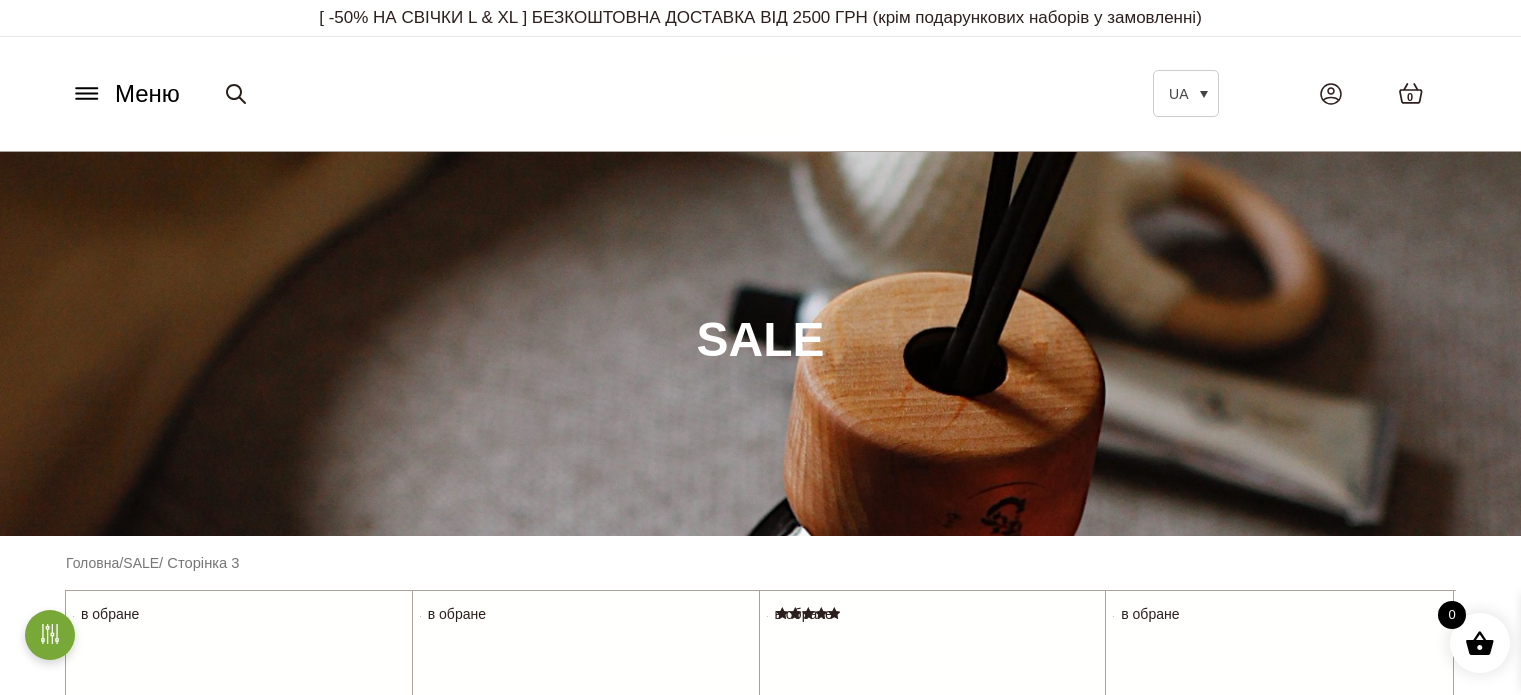 scroll, scrollTop: 0, scrollLeft: 0, axis: both 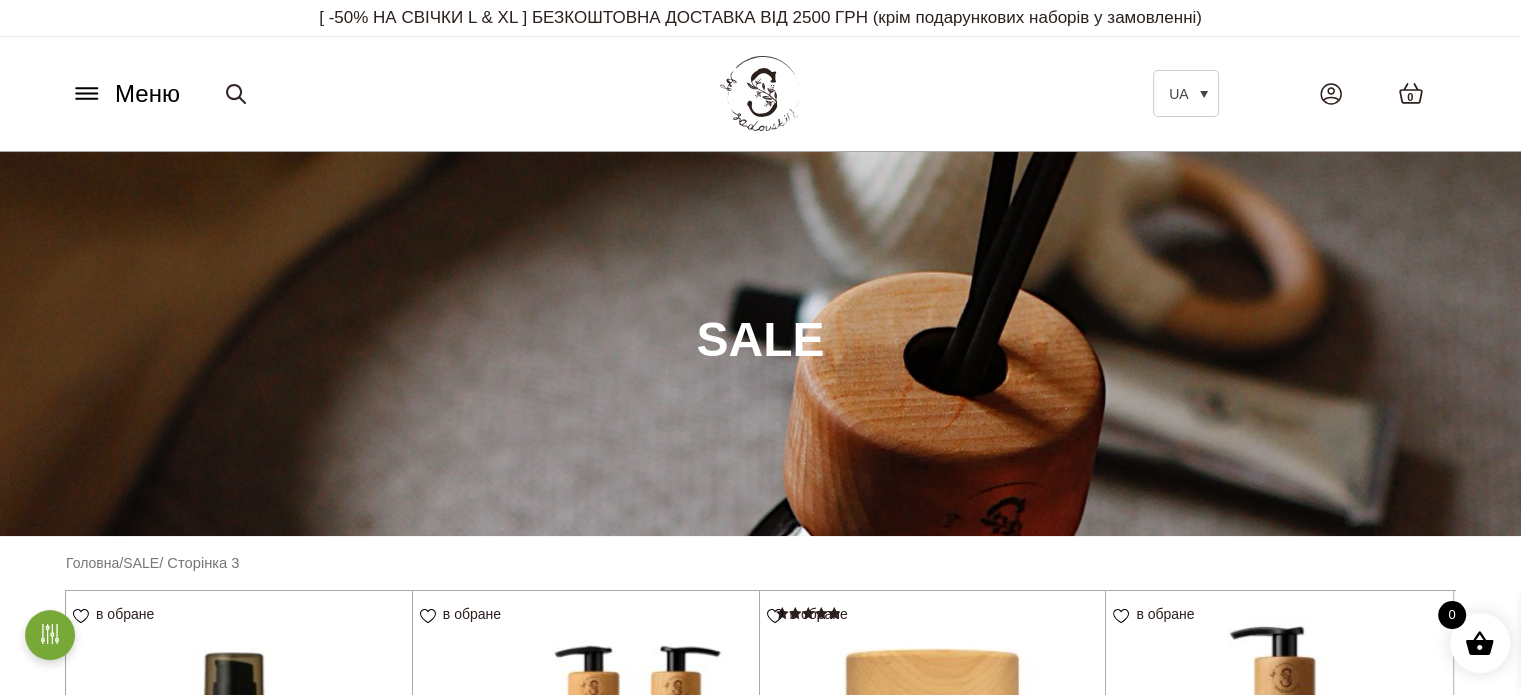 click on "[ -50% НА СВІЧКИ L & XL  ] БЕЗКОШТОВНА ДОСТАВКА ВІД 2500 ГРН (крім подарункових наборів у замовленні)" at bounding box center [760, 18] 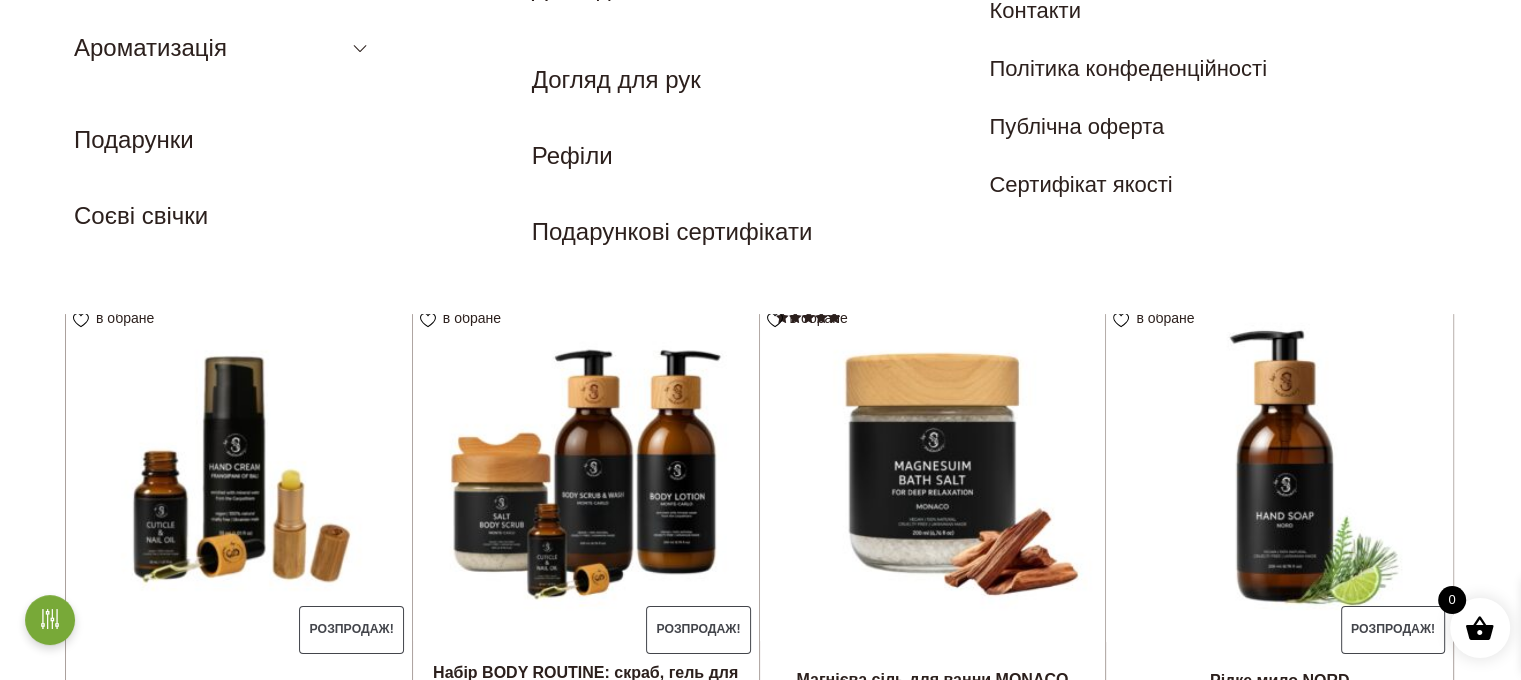 scroll, scrollTop: 300, scrollLeft: 0, axis: vertical 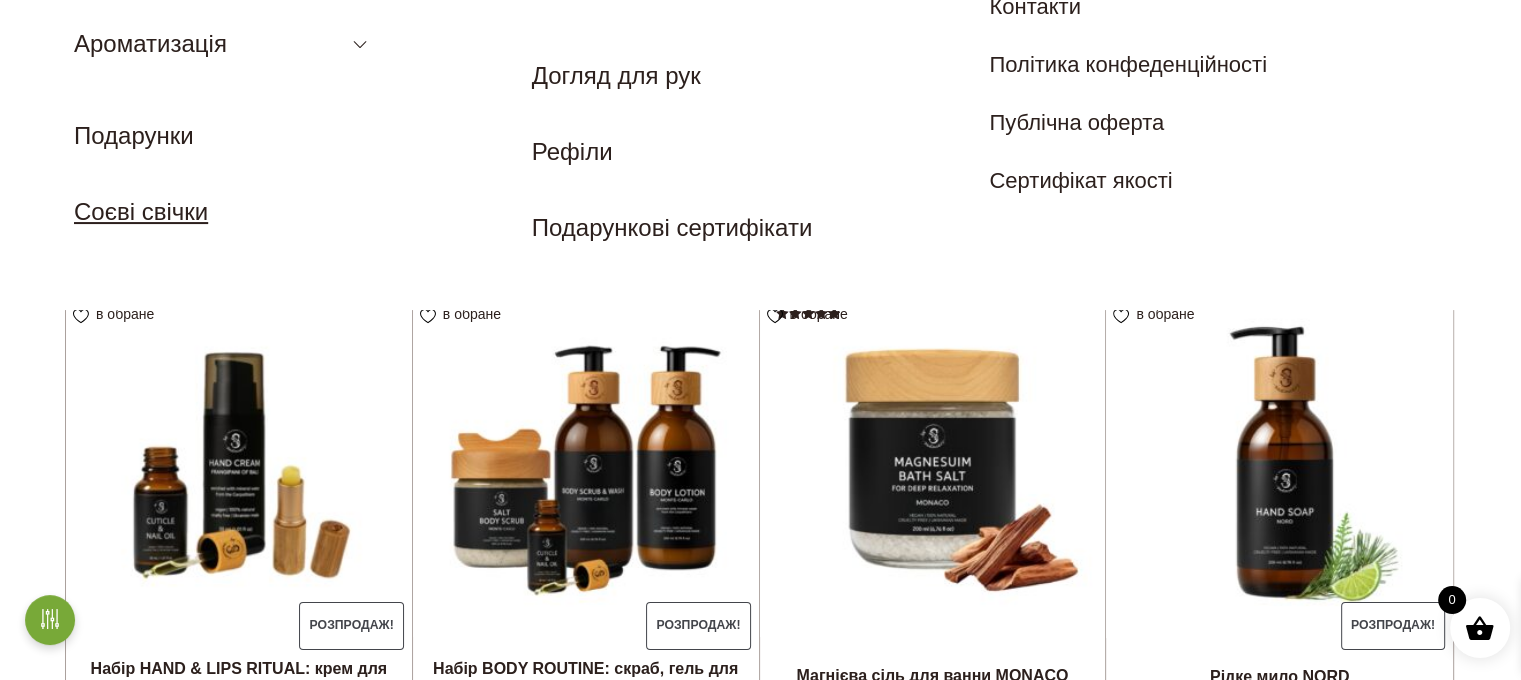 click on "Соєві свічки" at bounding box center [141, 211] 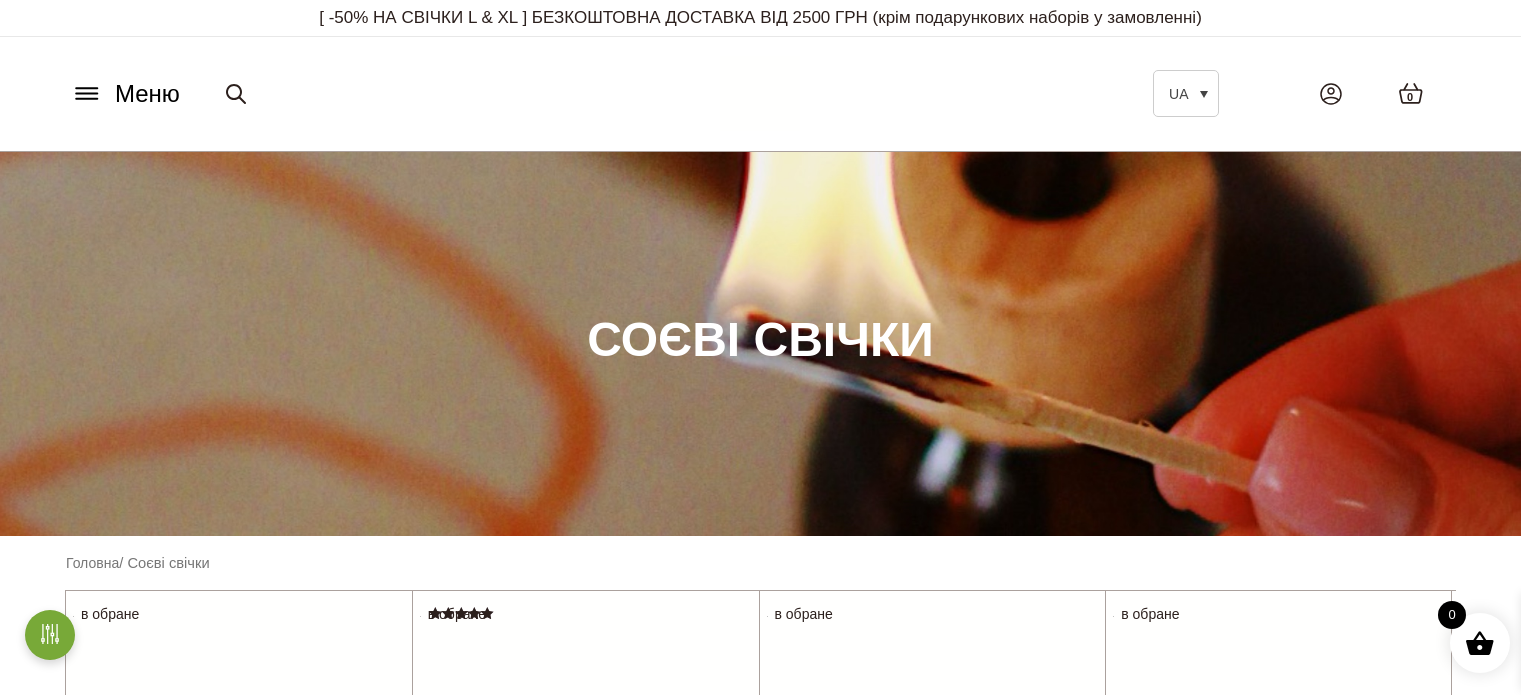 scroll, scrollTop: 0, scrollLeft: 0, axis: both 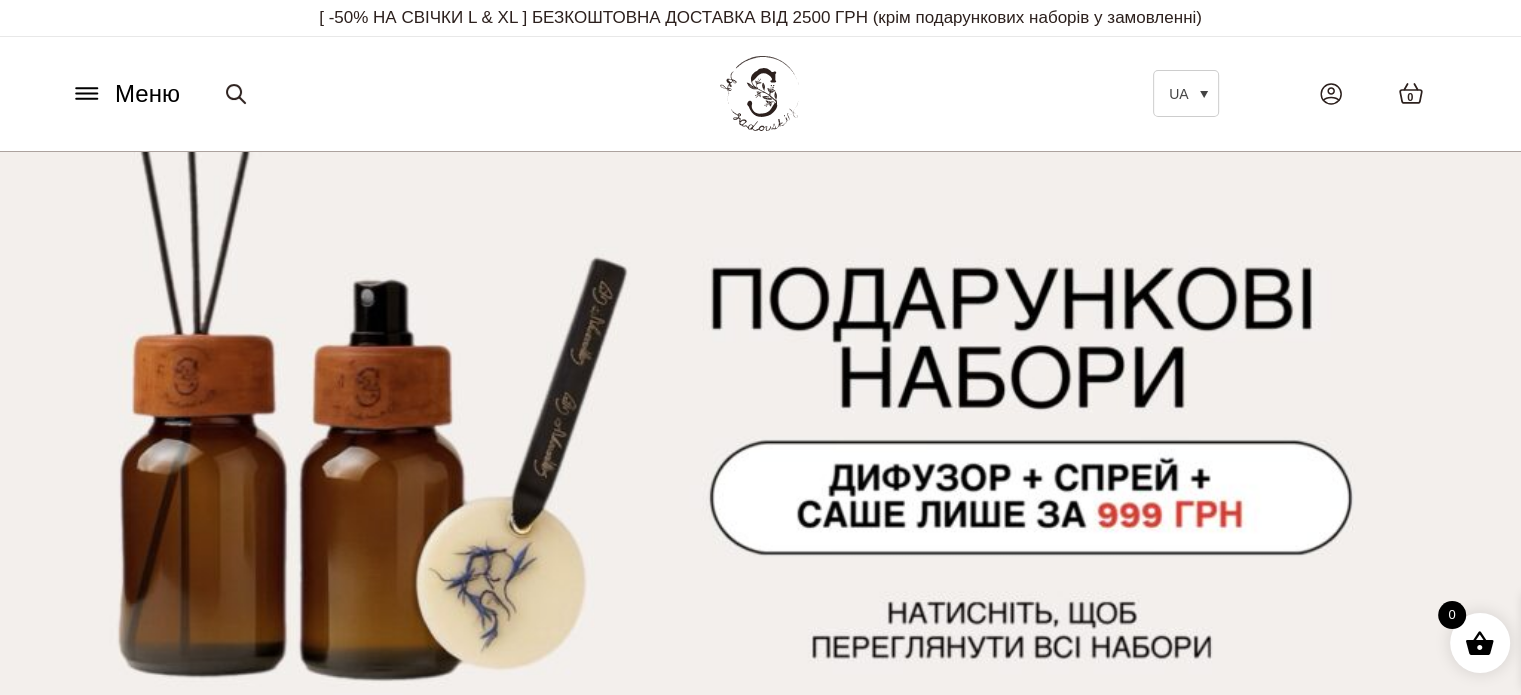 click 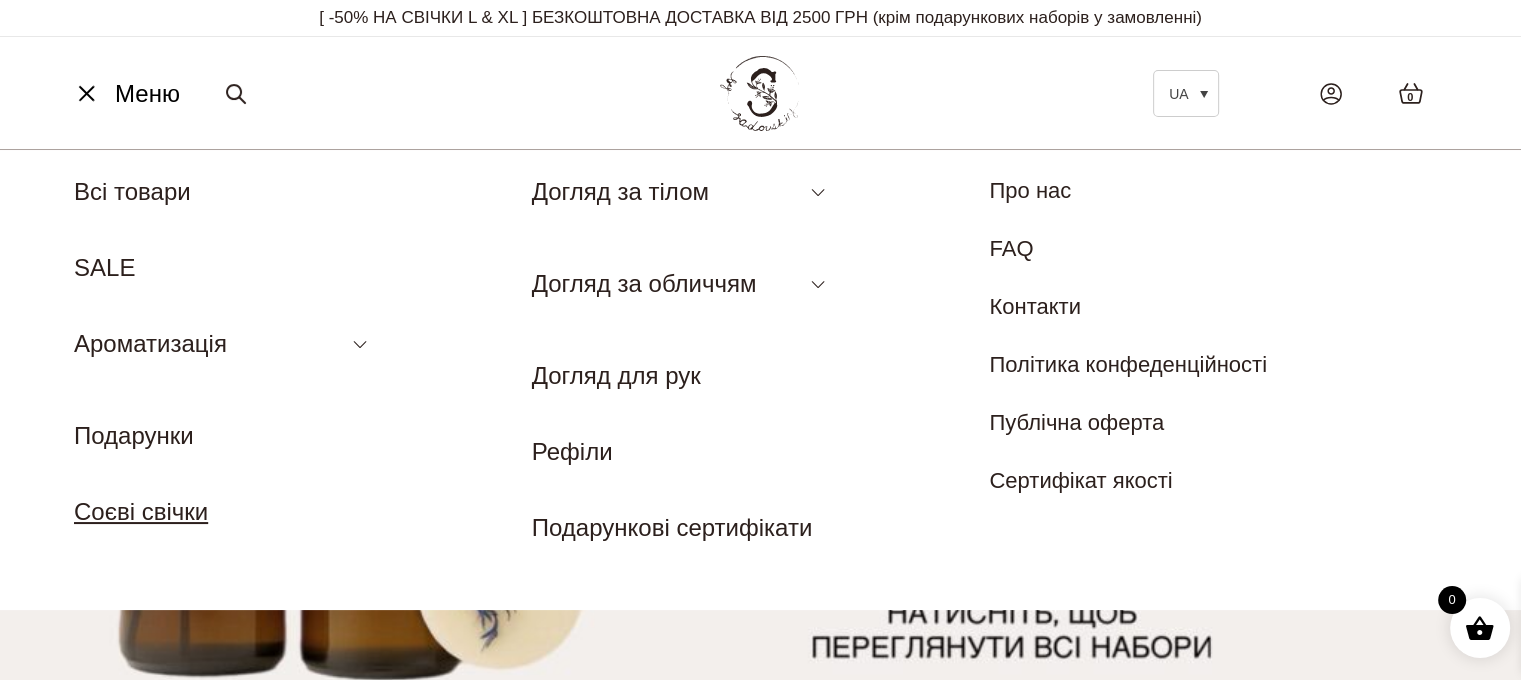 click on "Соєві свічки" at bounding box center (141, 511) 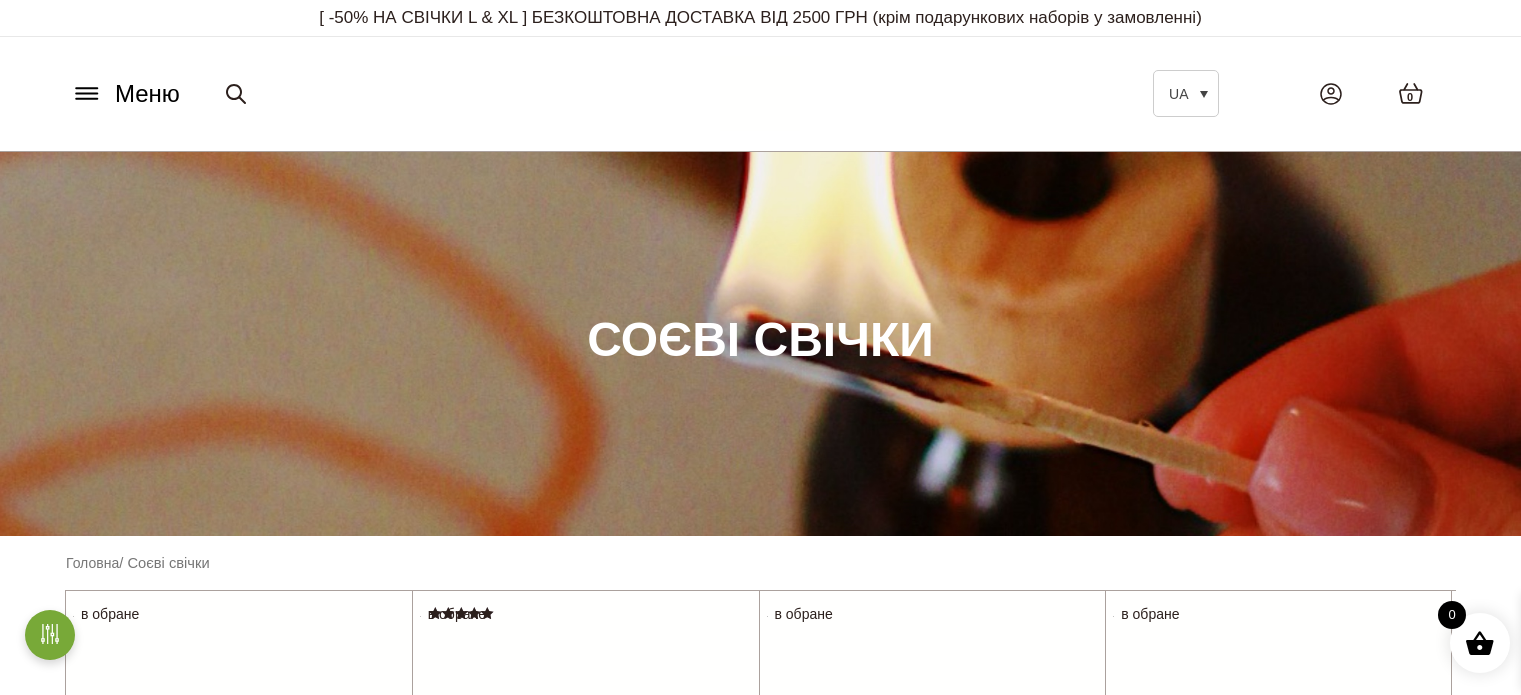 scroll, scrollTop: 0, scrollLeft: 0, axis: both 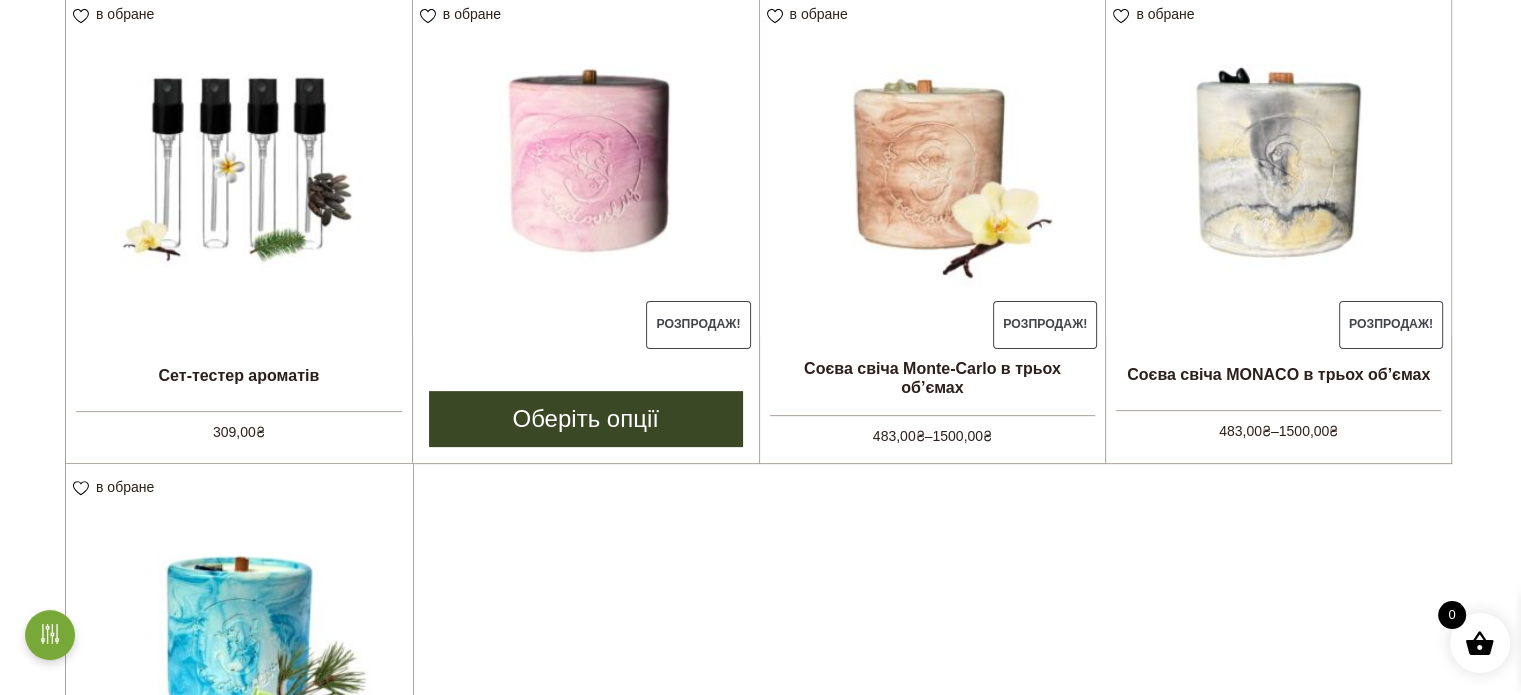click at bounding box center [586, 164] 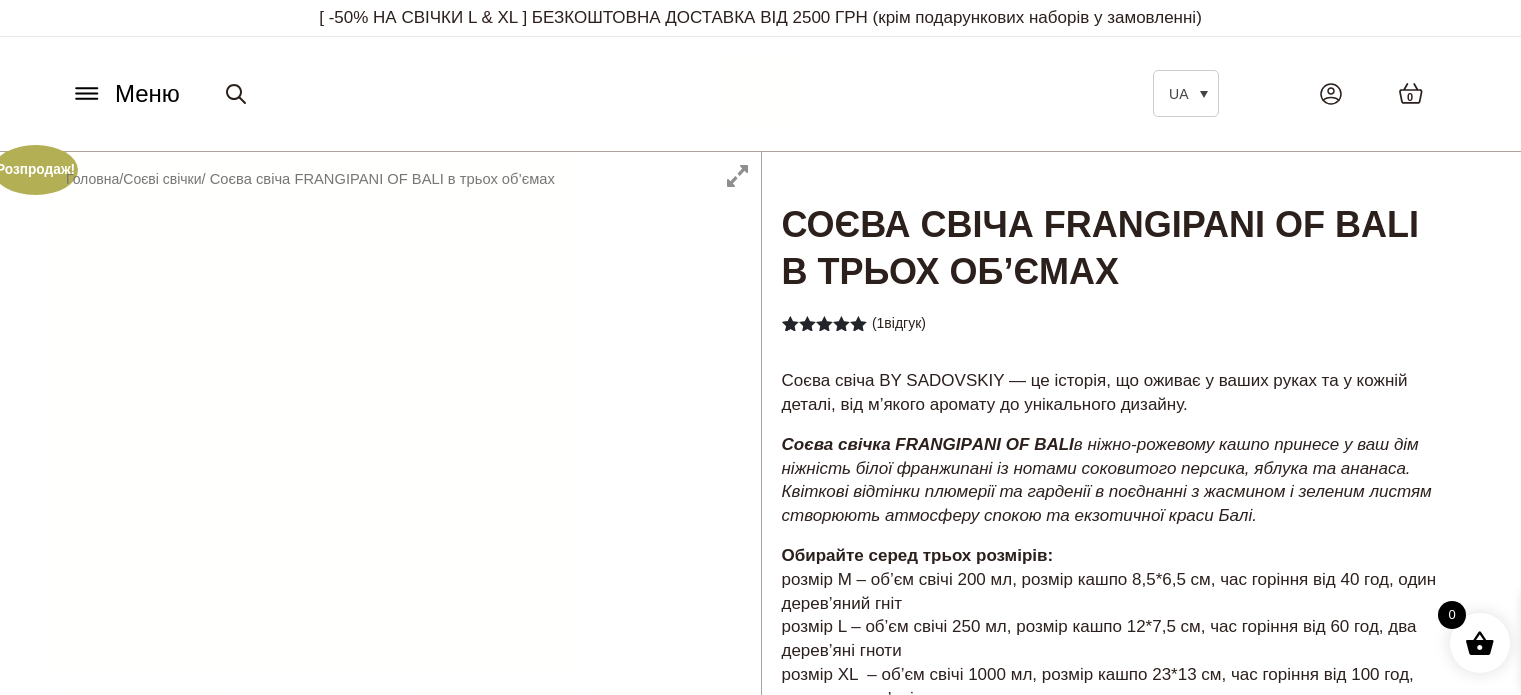 scroll, scrollTop: 0, scrollLeft: 0, axis: both 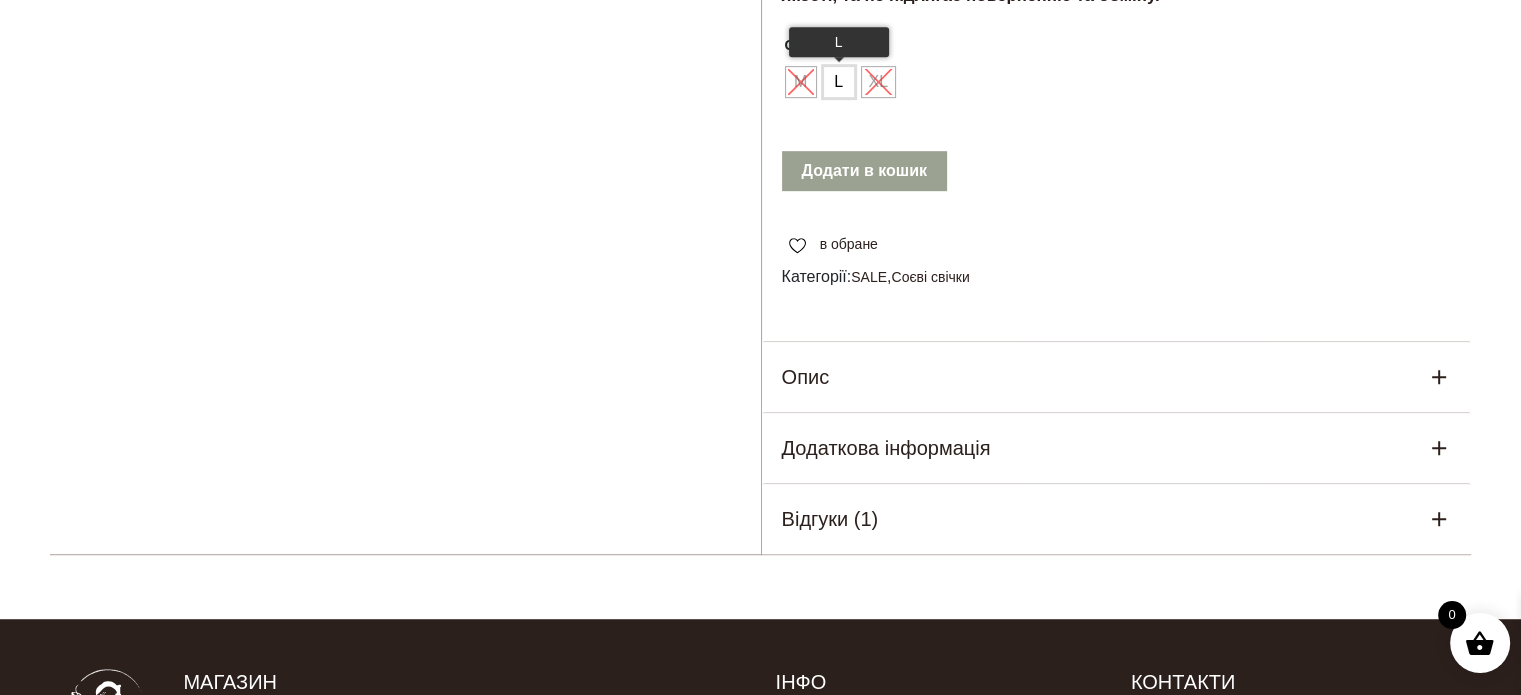 click on "L" at bounding box center (839, 82) 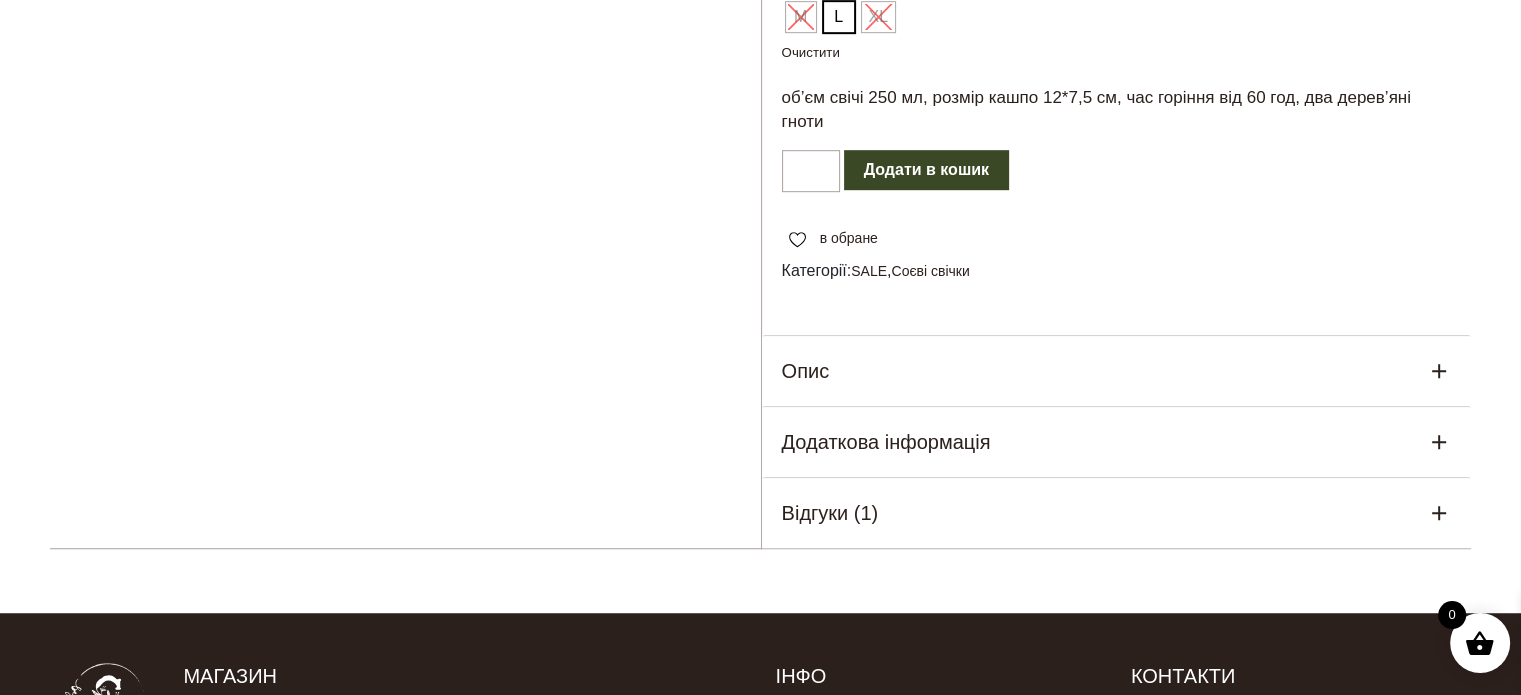 scroll, scrollTop: 1160, scrollLeft: 0, axis: vertical 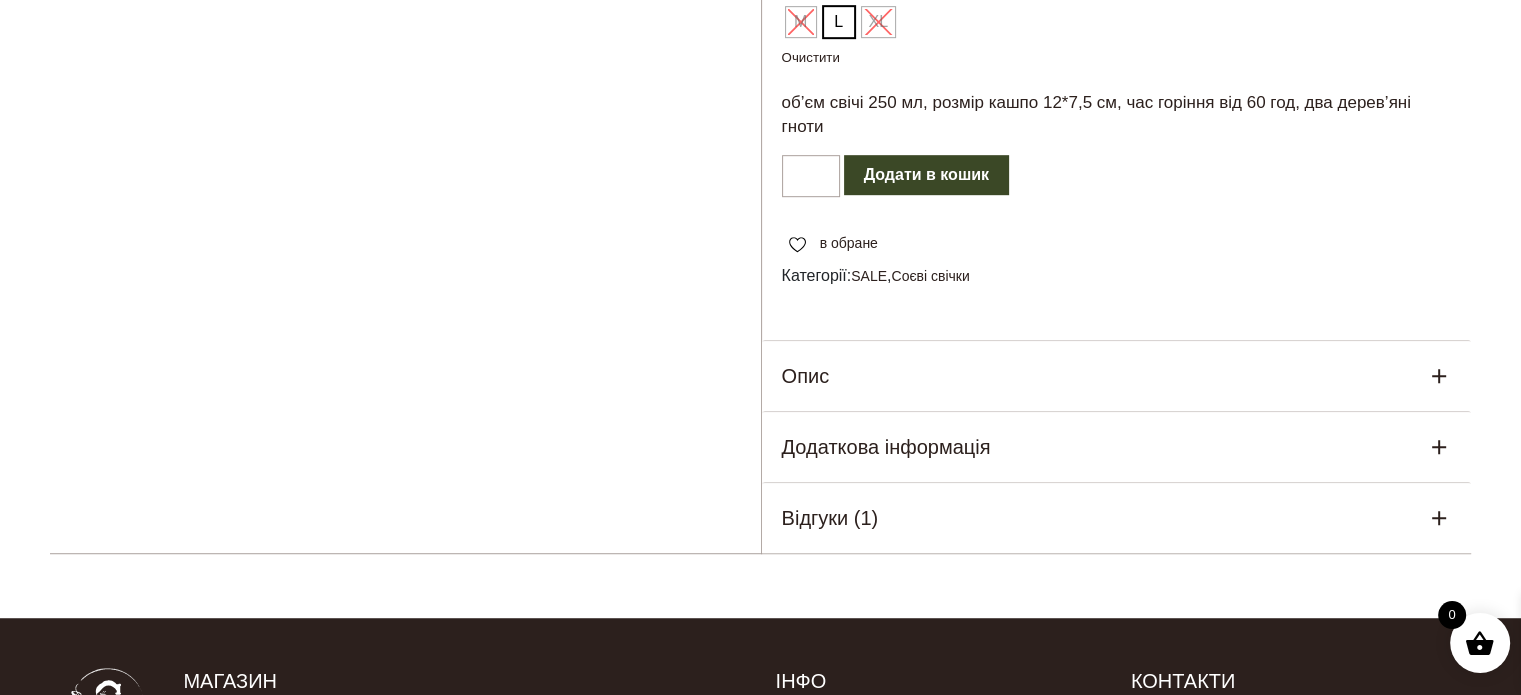 click on "Додати в кошик" at bounding box center [926, 175] 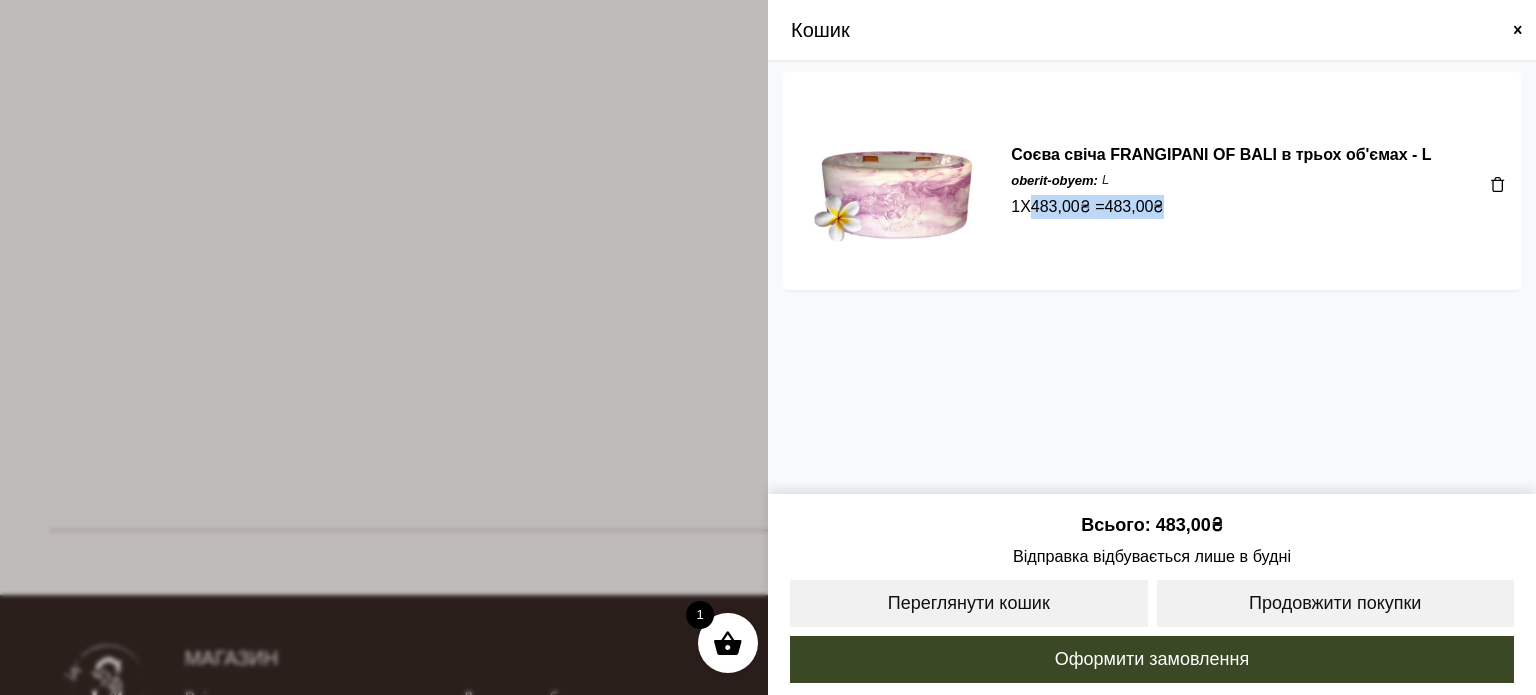 drag, startPoint x: 1040, startPoint y: 207, endPoint x: 1184, endPoint y: 204, distance: 144.03125 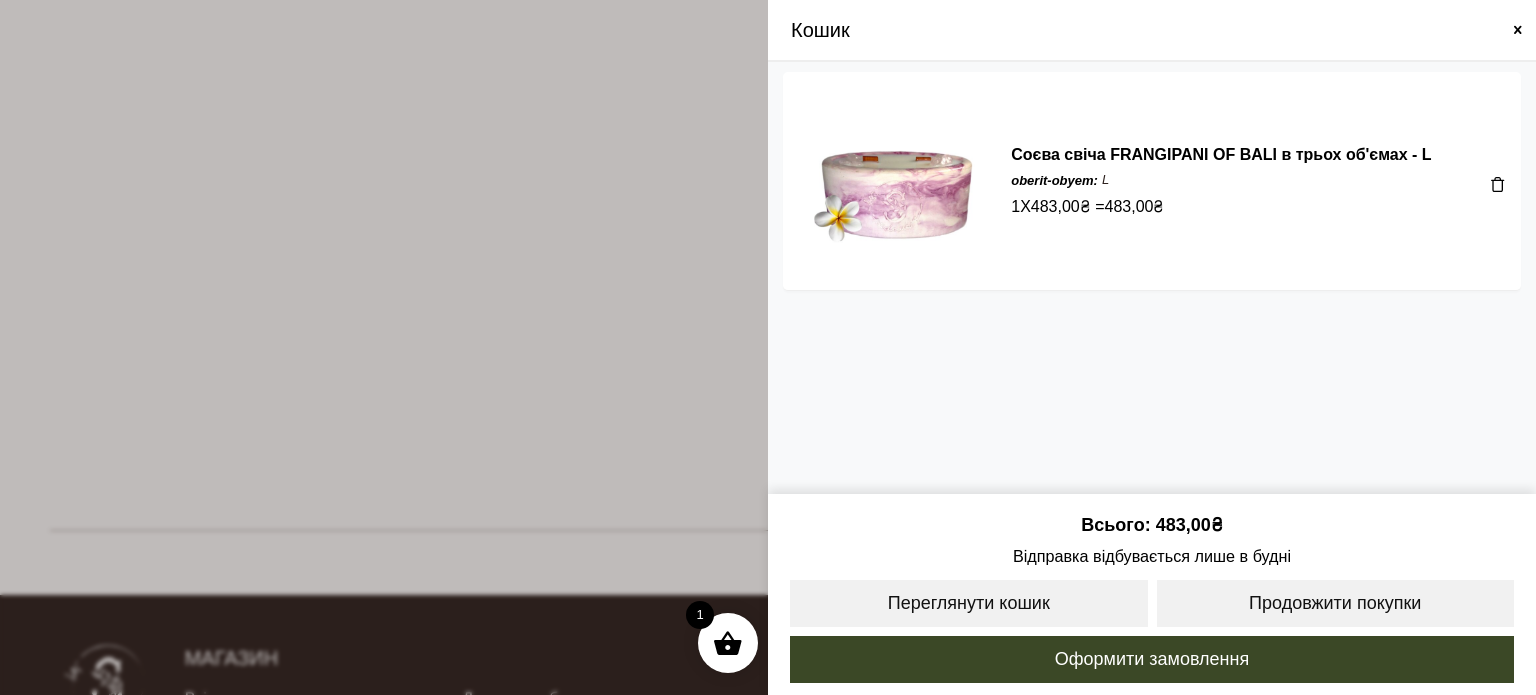 click at bounding box center (1518, 30) 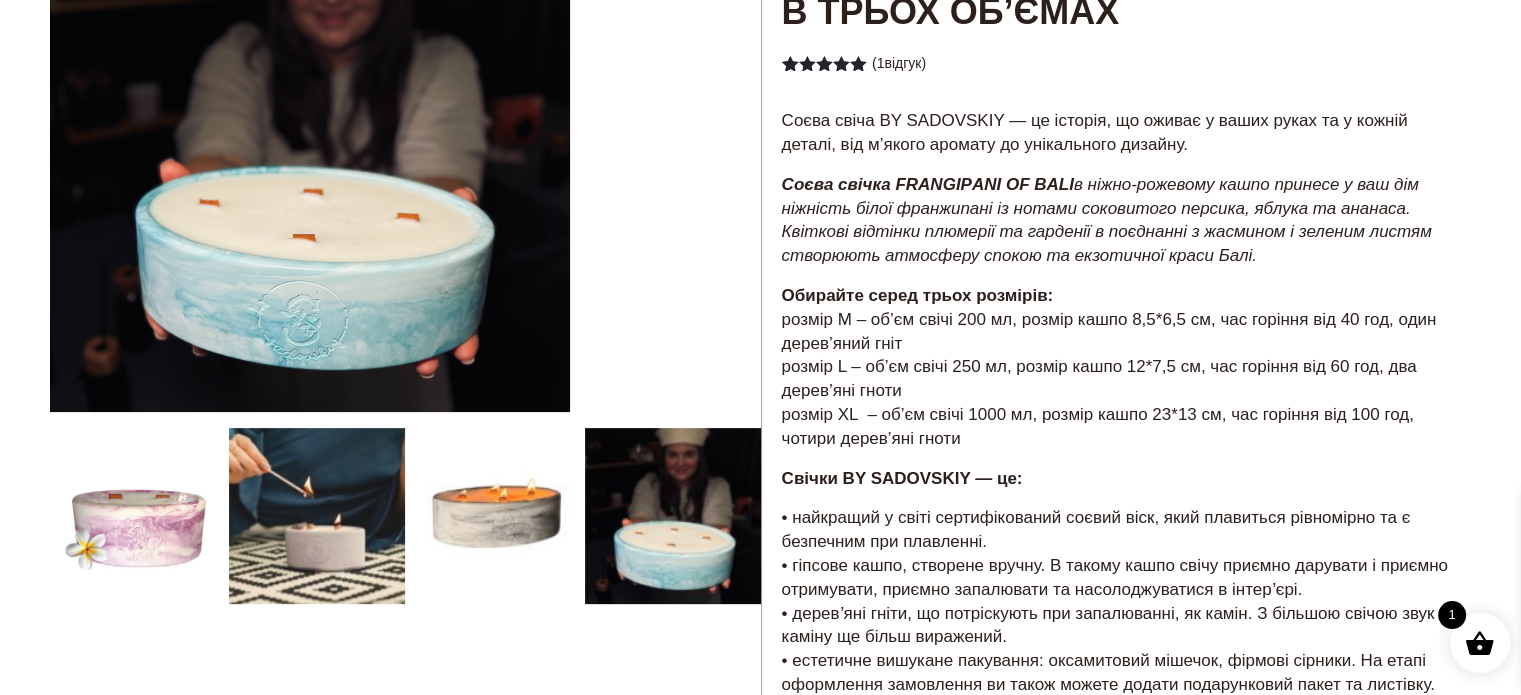 scroll, scrollTop: 460, scrollLeft: 0, axis: vertical 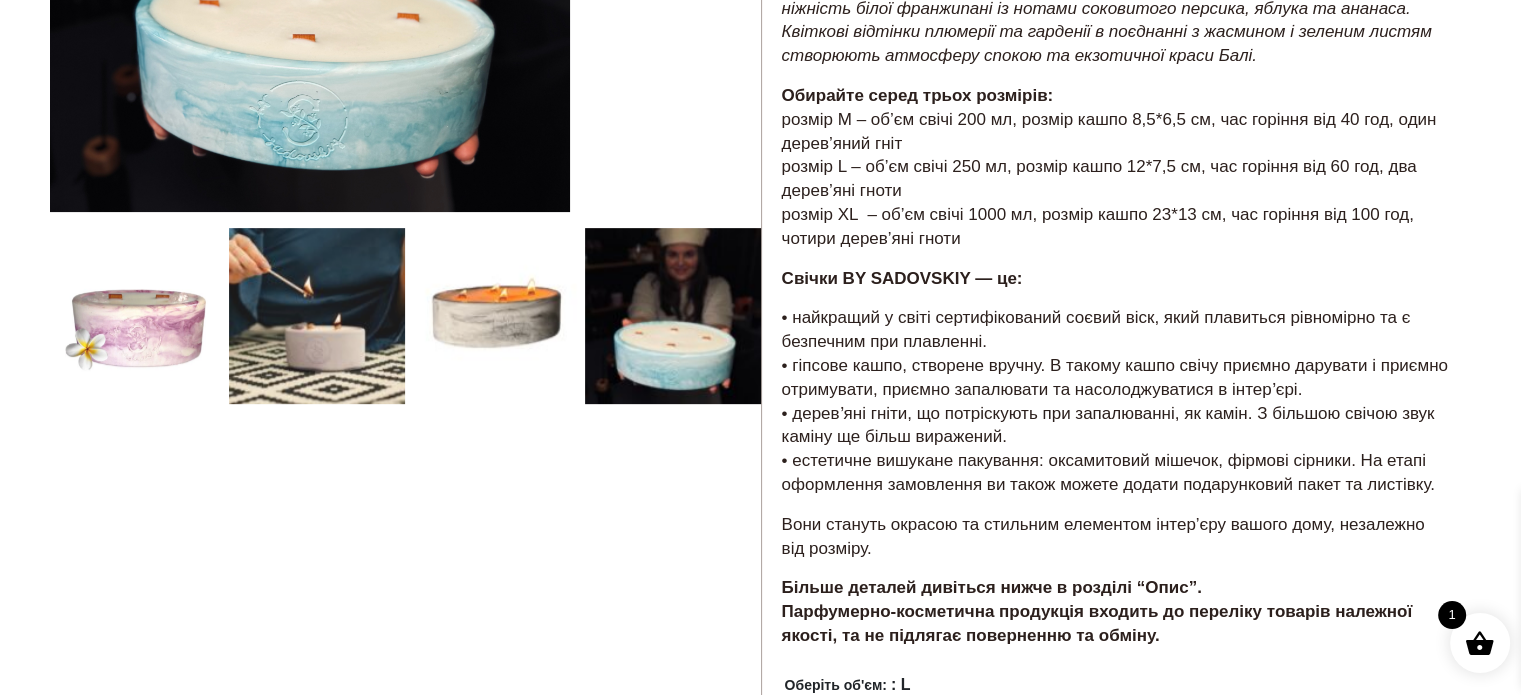 click at bounding box center (405, 473) 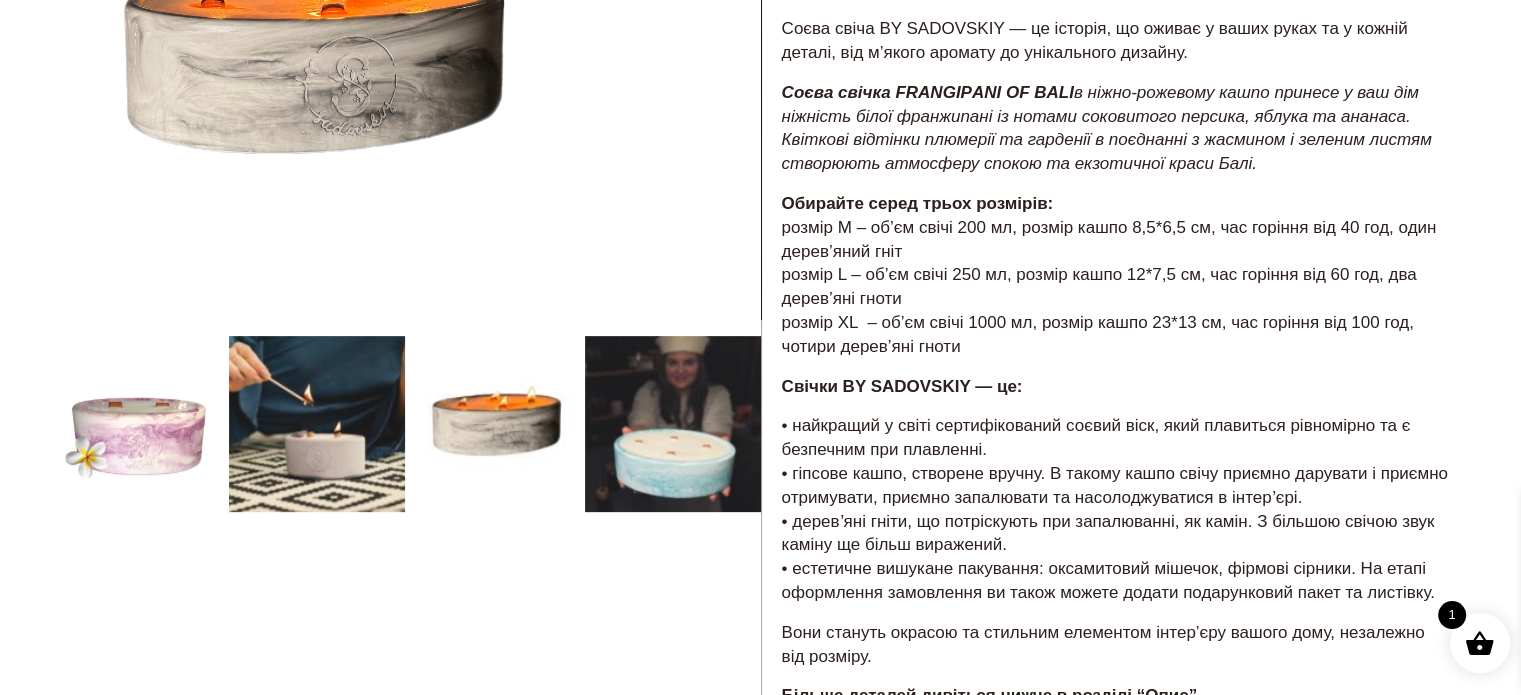 scroll, scrollTop: 160, scrollLeft: 0, axis: vertical 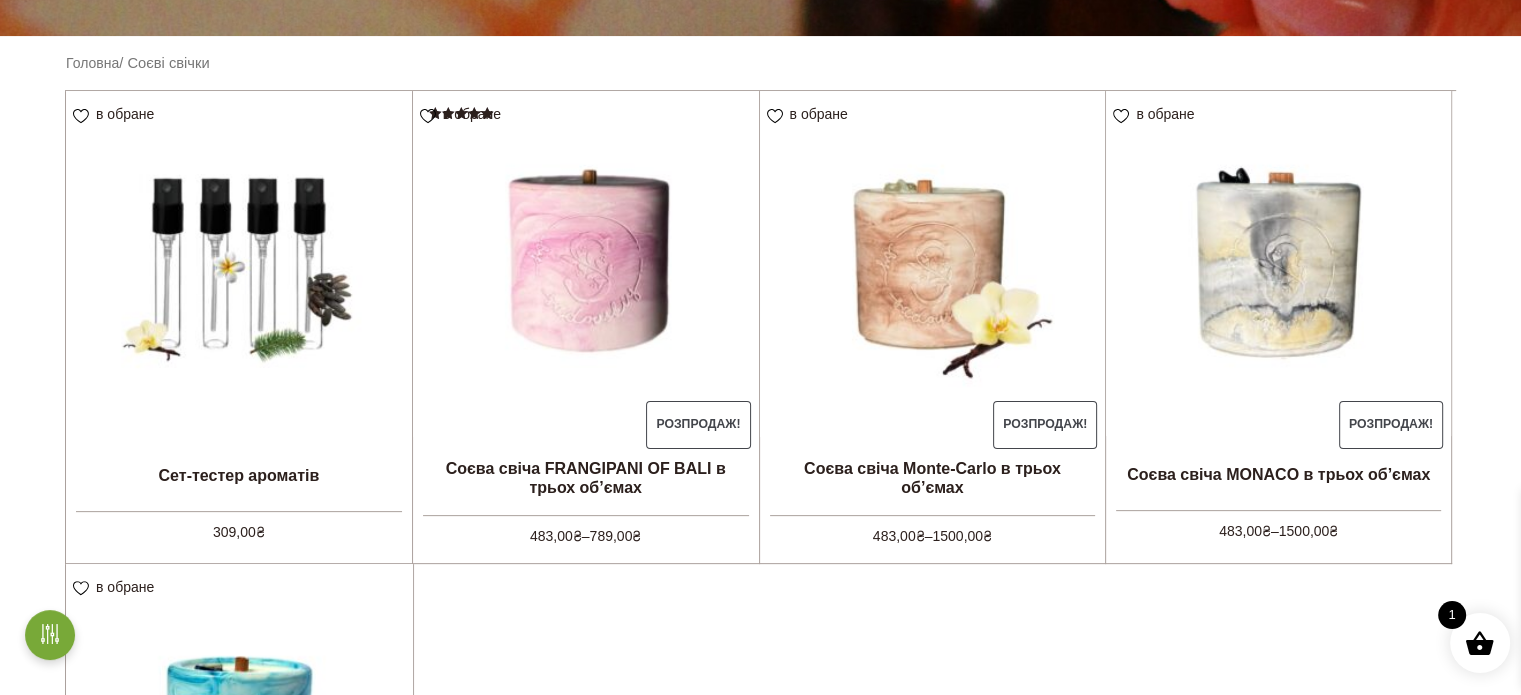 click at bounding box center [1480, 643] 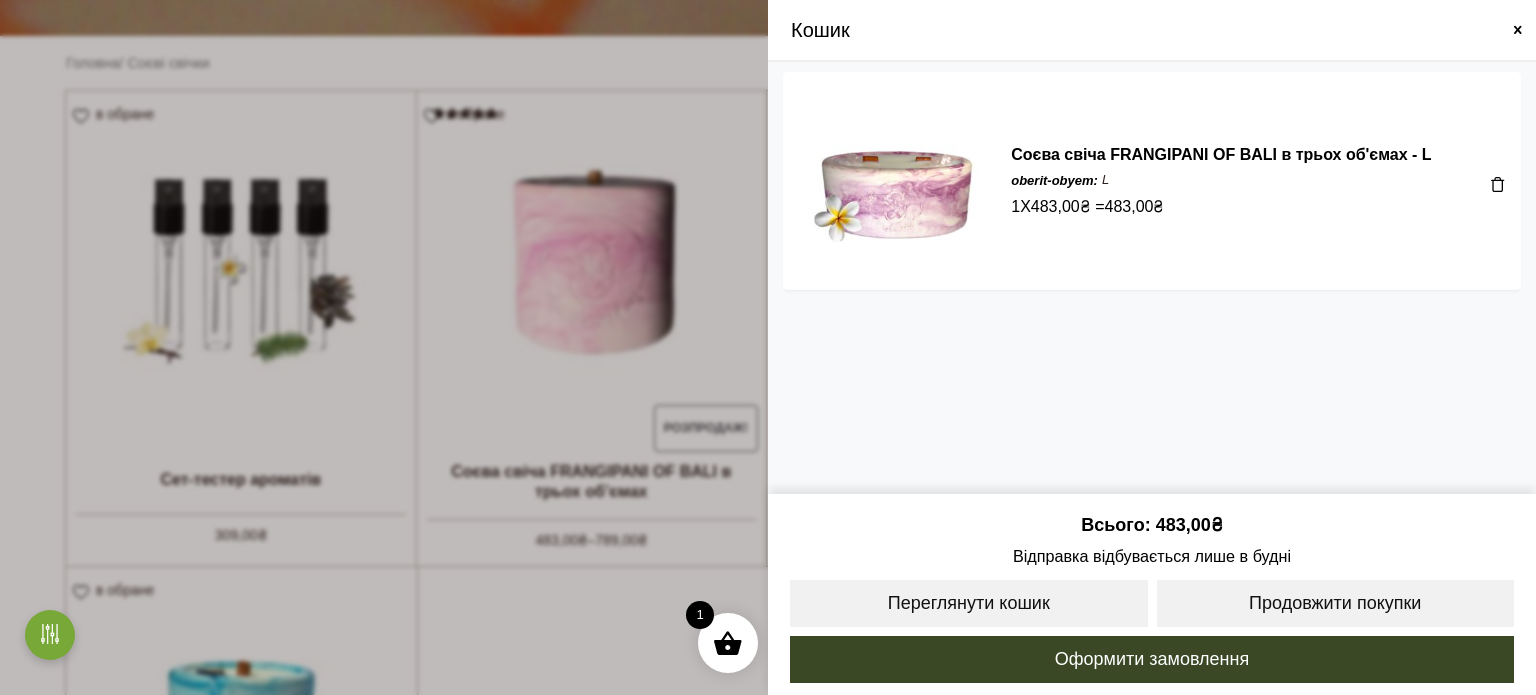 click at bounding box center [1498, 184] 